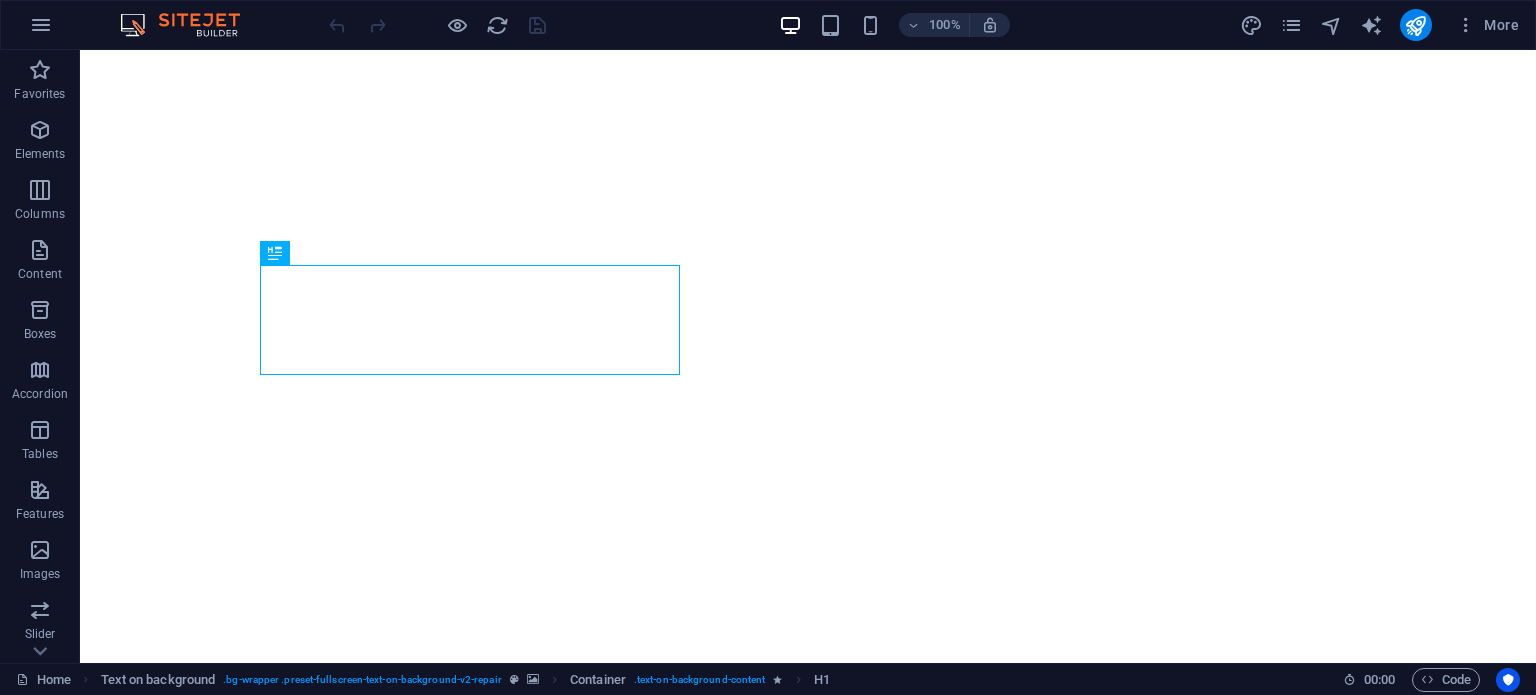 scroll, scrollTop: 0, scrollLeft: 0, axis: both 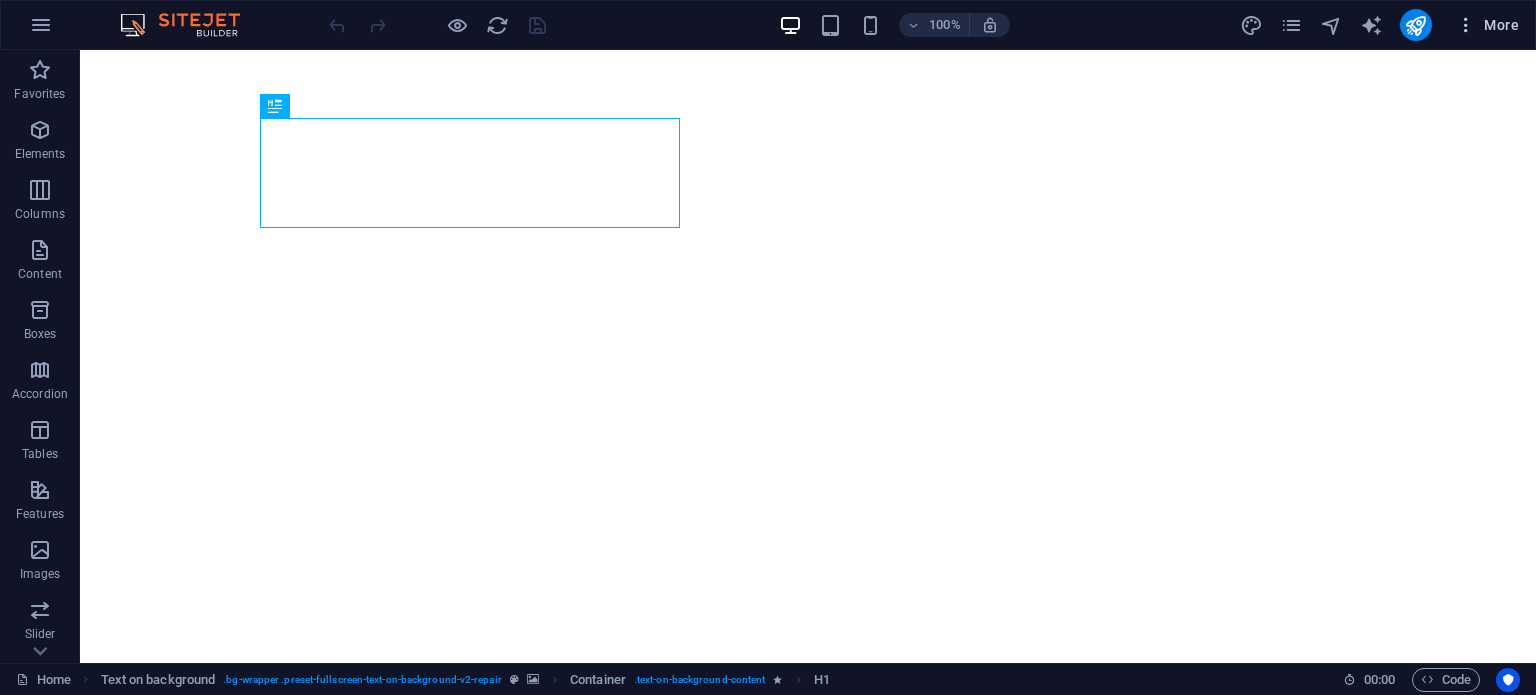 click on "More" at bounding box center (1487, 25) 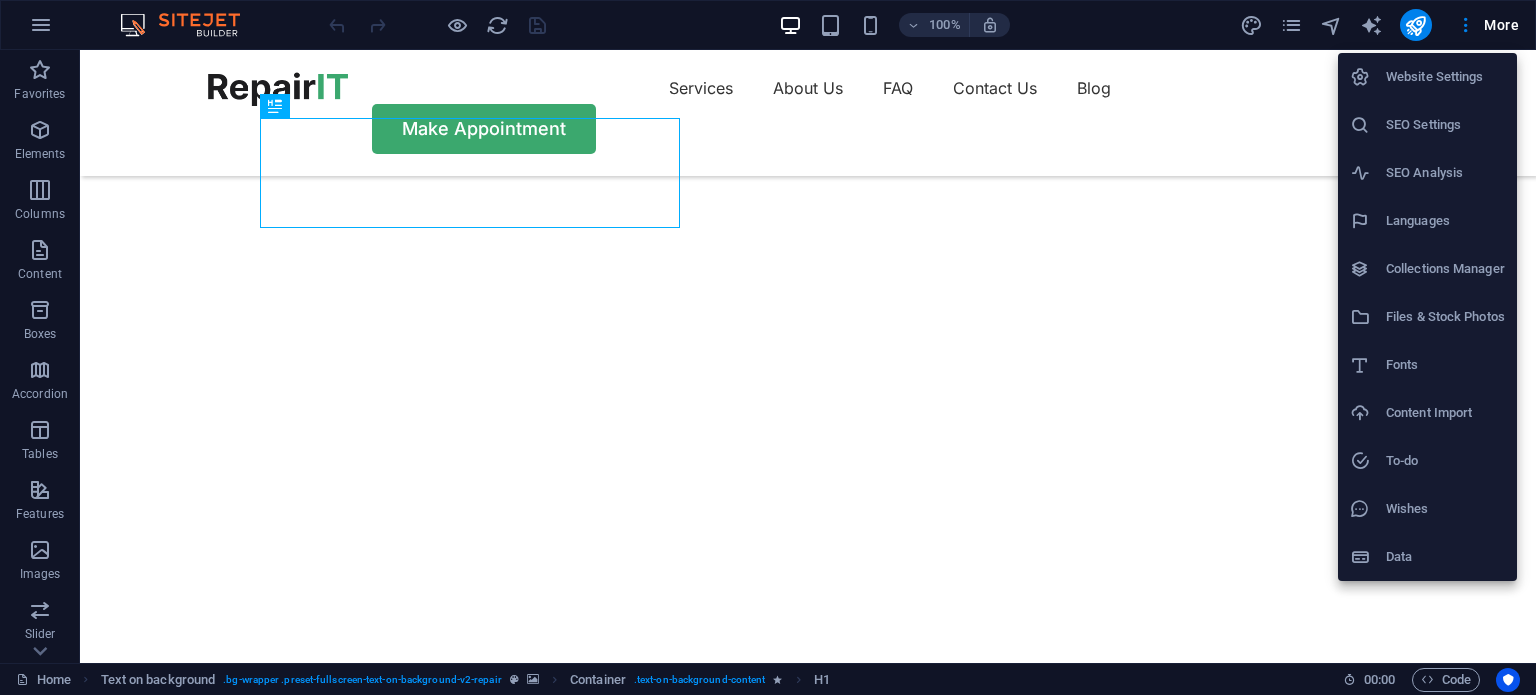 scroll, scrollTop: 100, scrollLeft: 0, axis: vertical 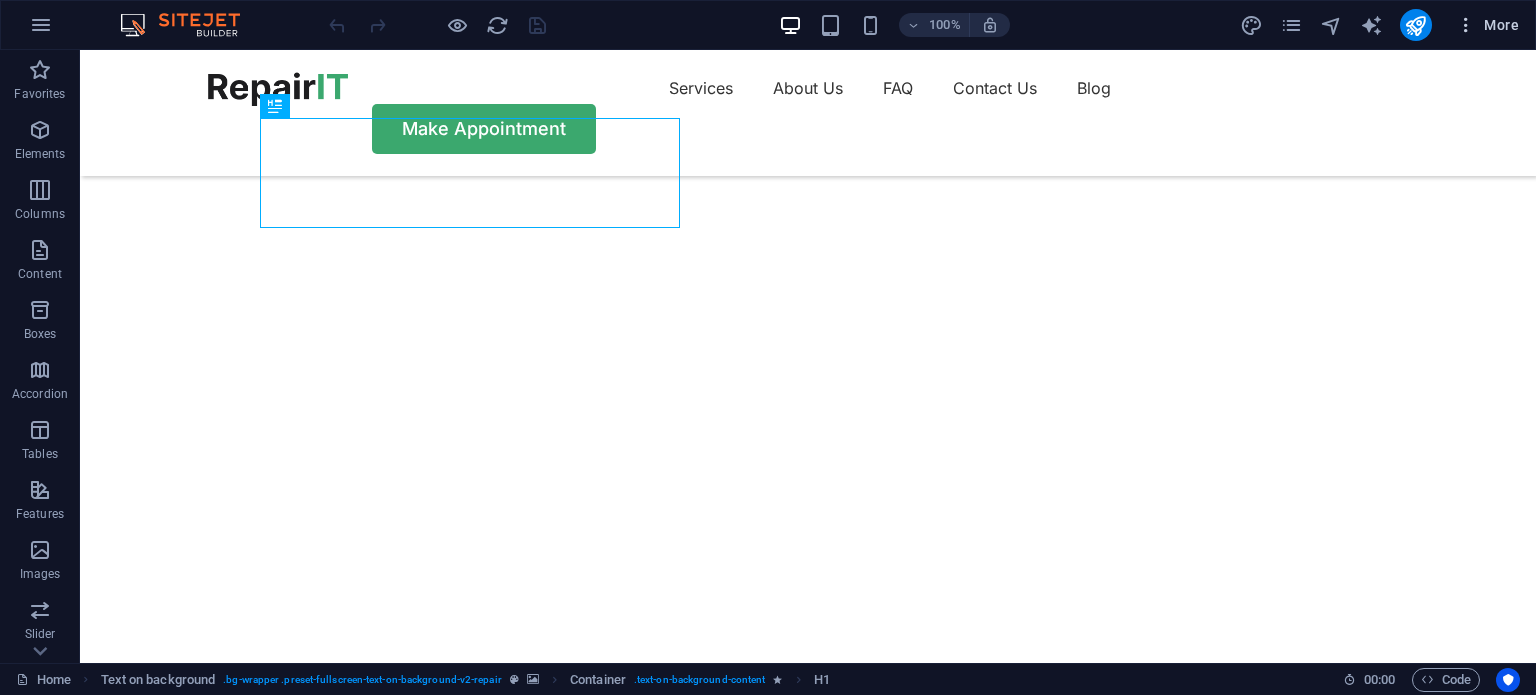 click at bounding box center (1466, 25) 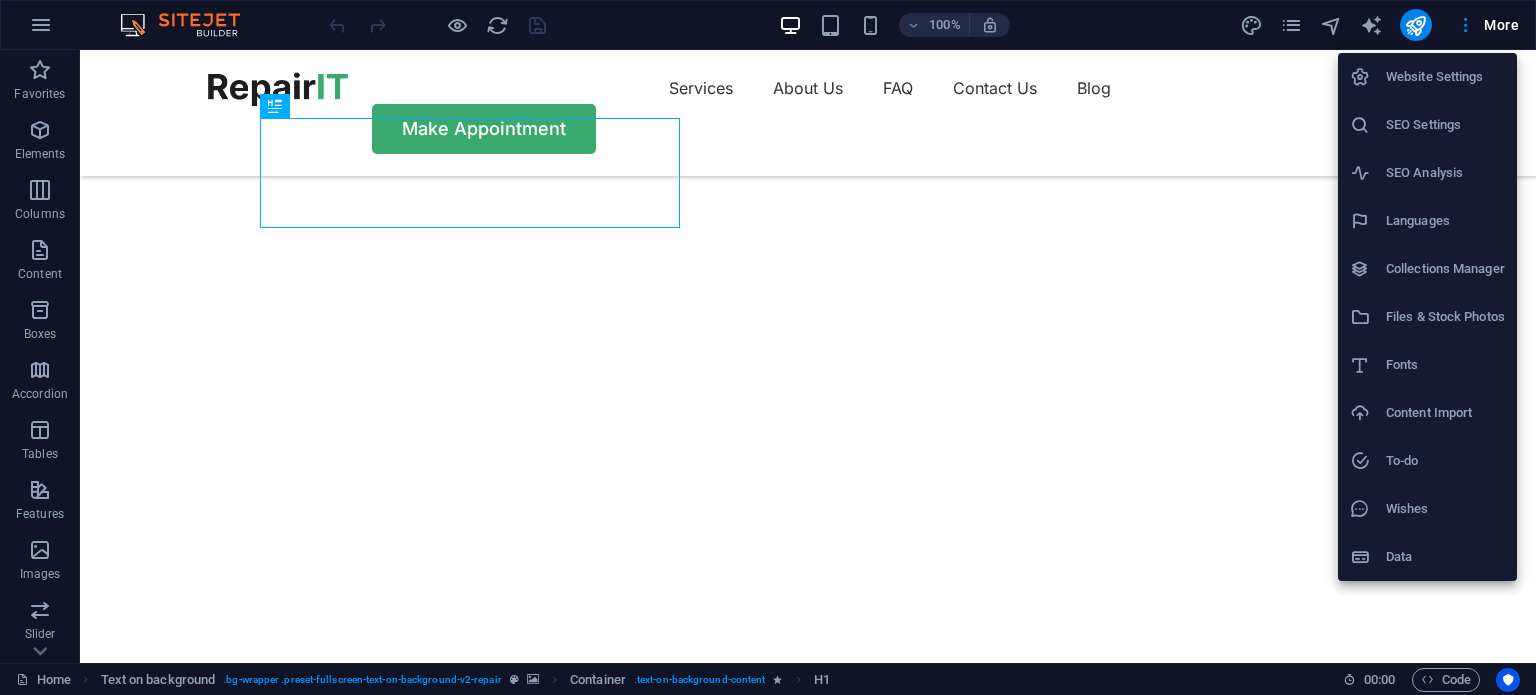 click at bounding box center (768, 347) 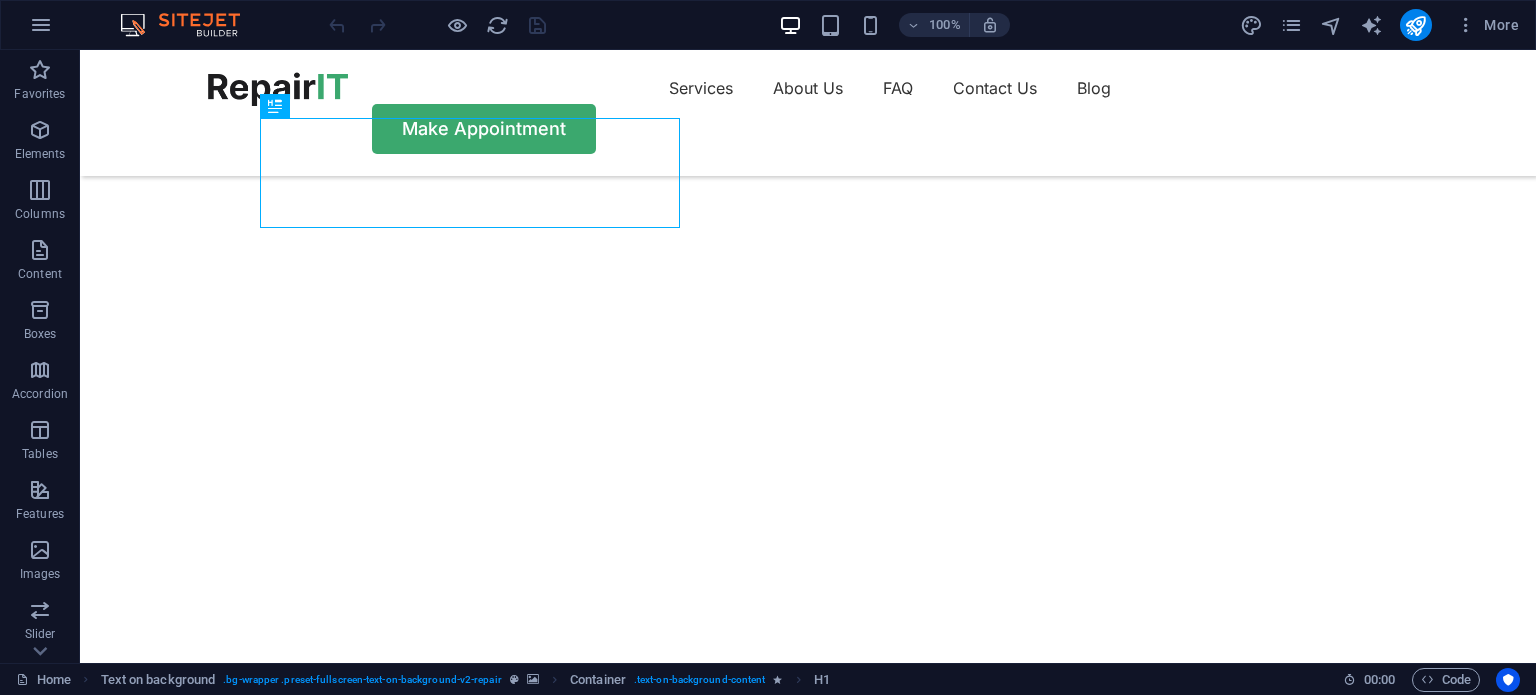 click on "More" at bounding box center (1487, 25) 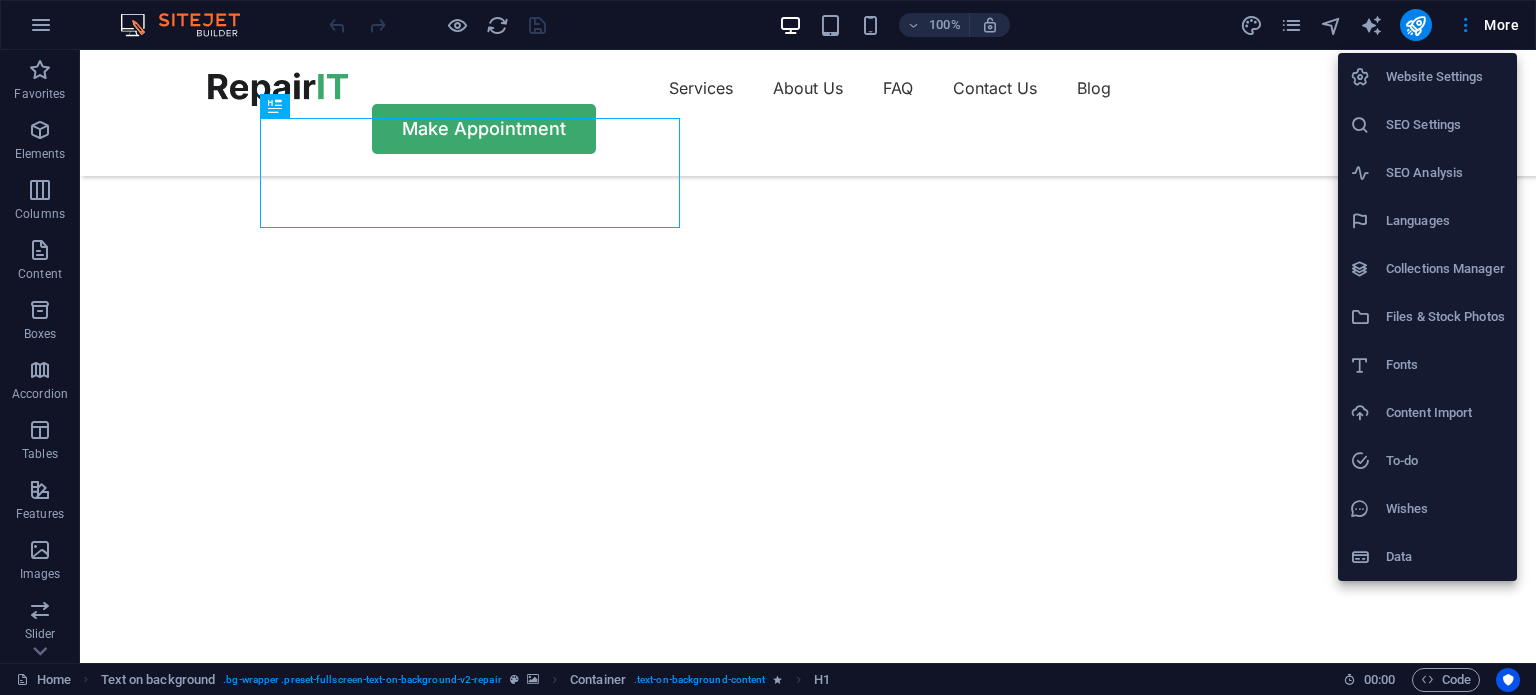 click at bounding box center (768, 347) 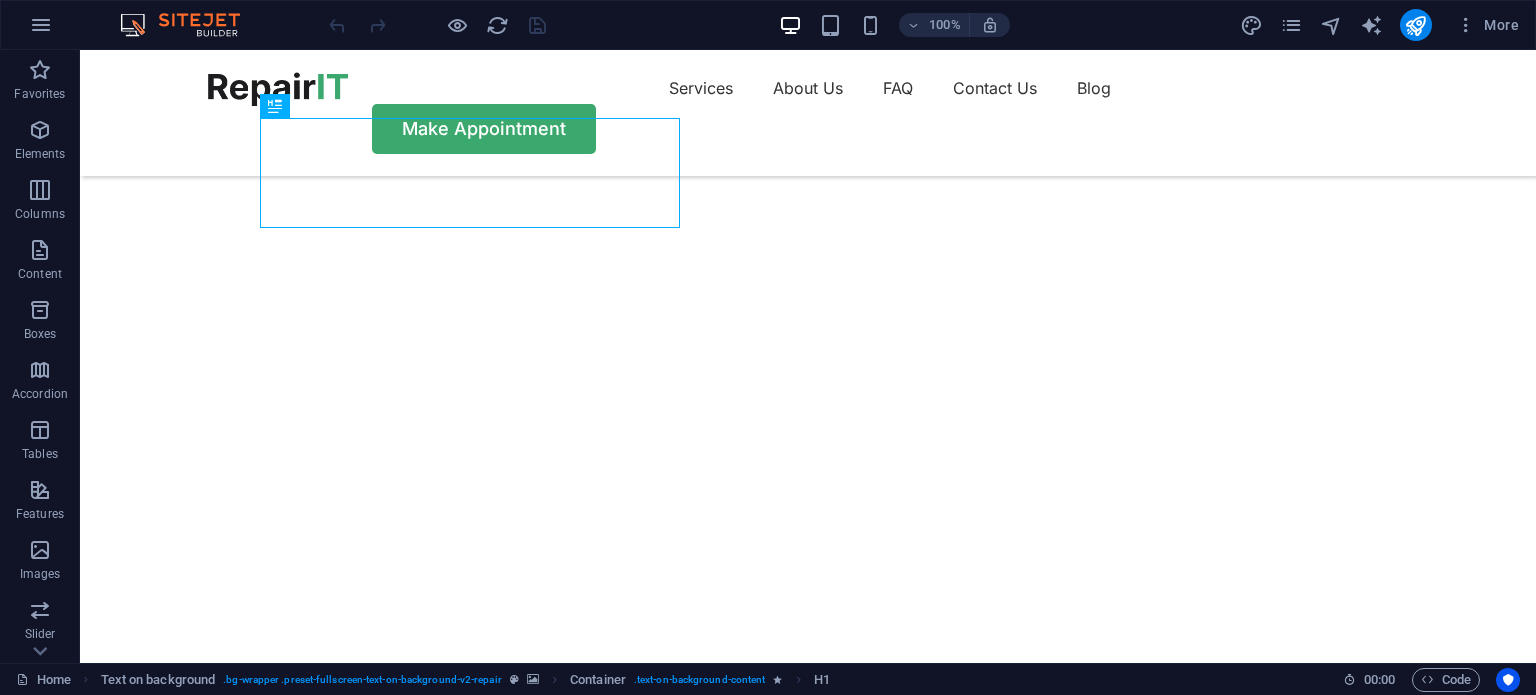 click at bounding box center [41, 25] 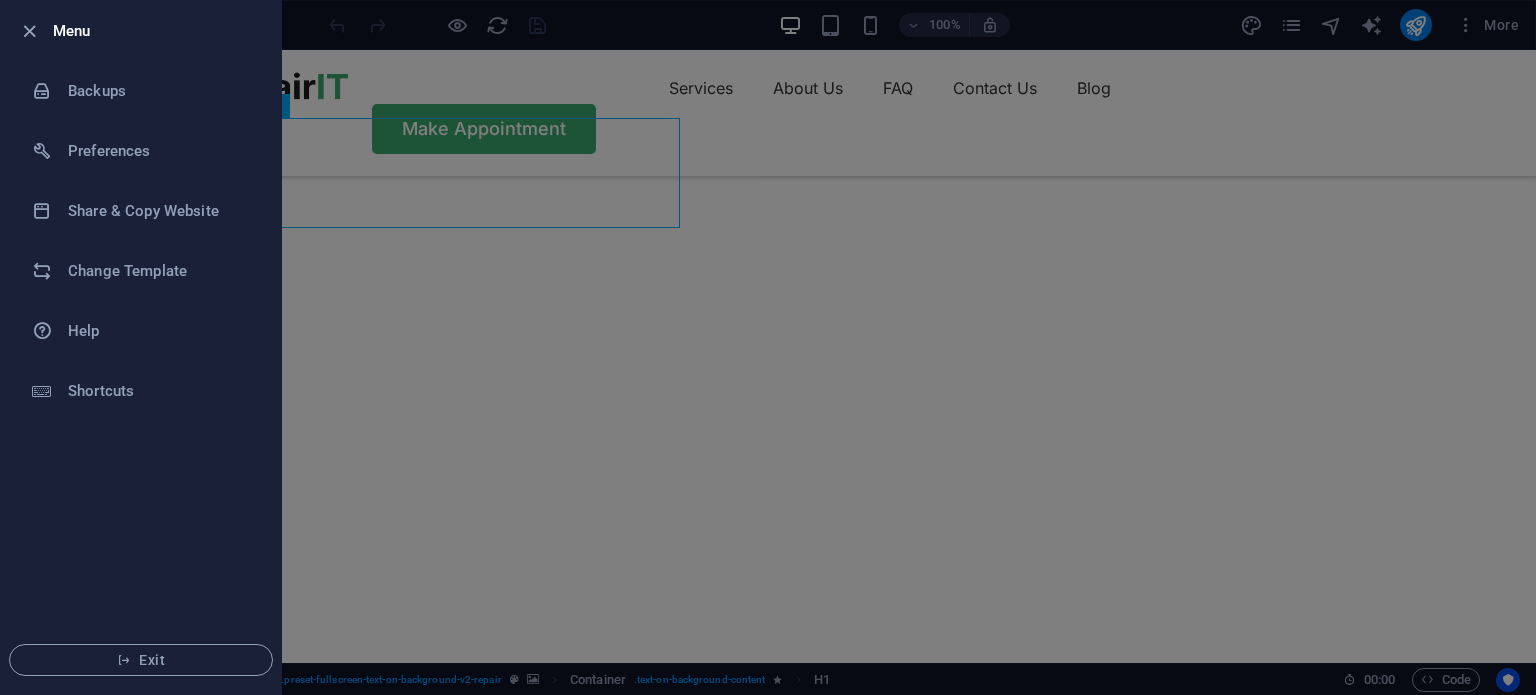 click at bounding box center [768, 347] 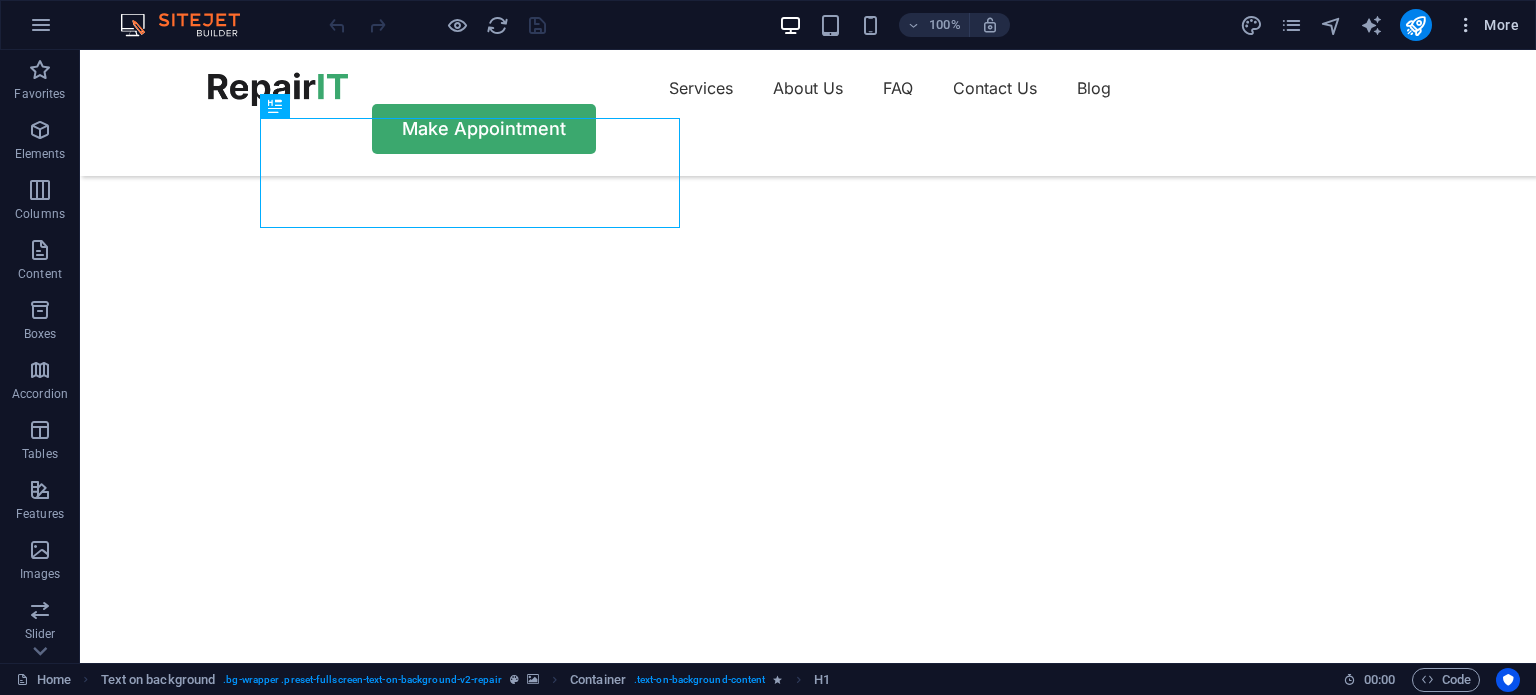 click at bounding box center [1466, 25] 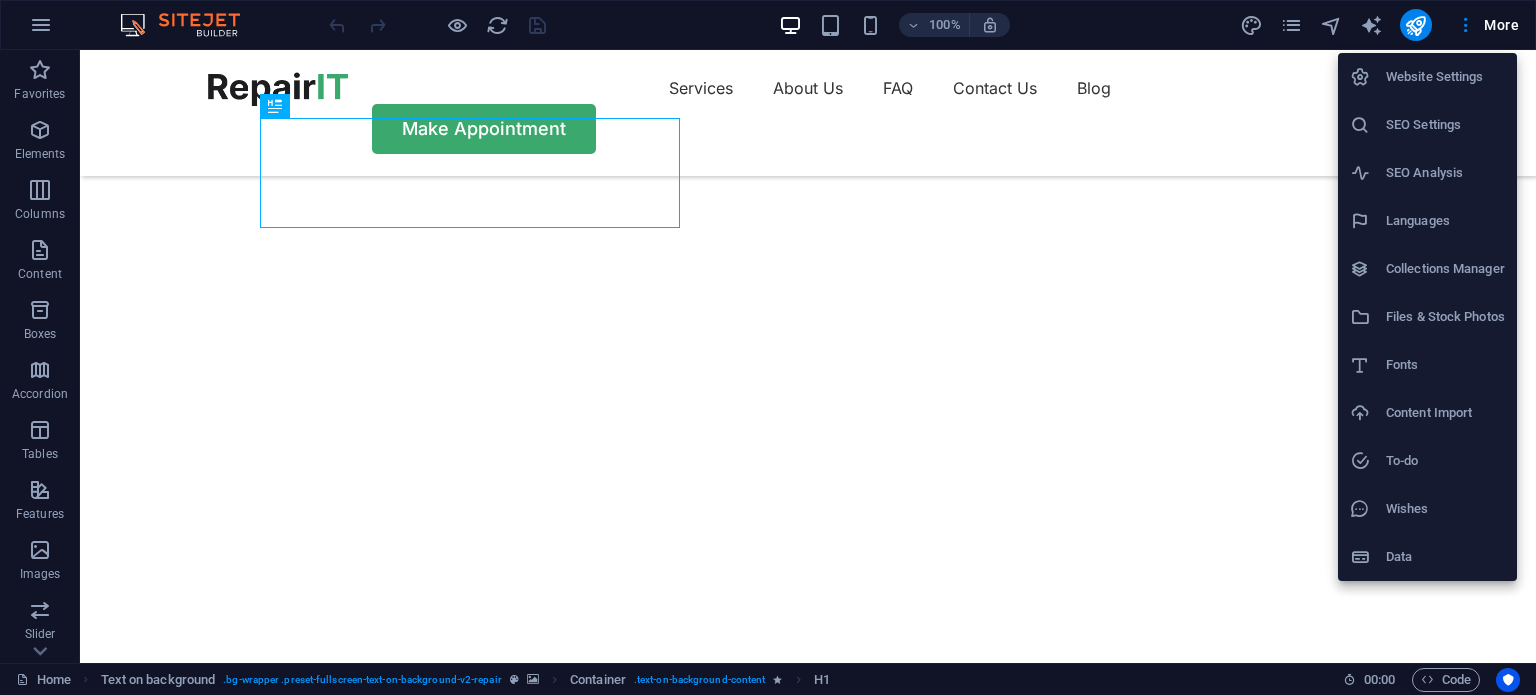 click on "Website Settings" at bounding box center [1445, 77] 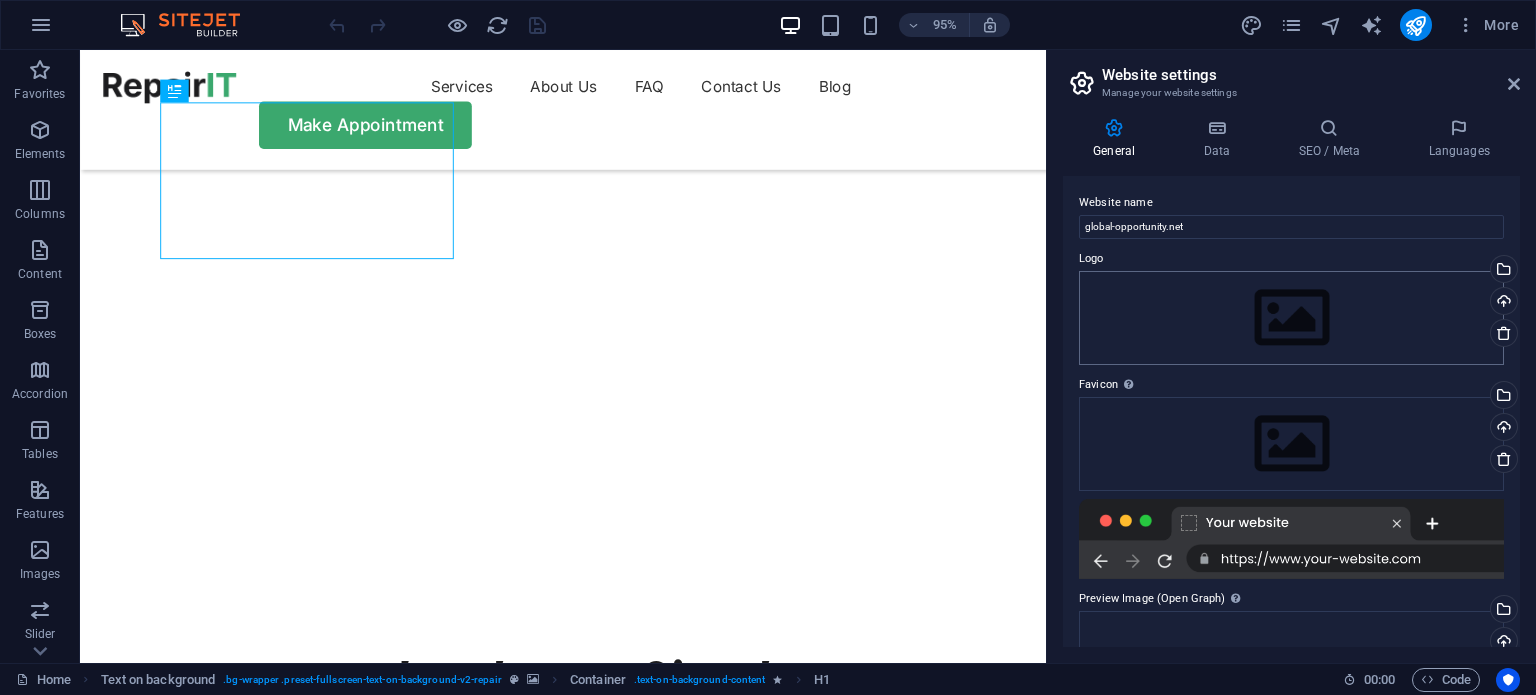 scroll, scrollTop: 0, scrollLeft: 0, axis: both 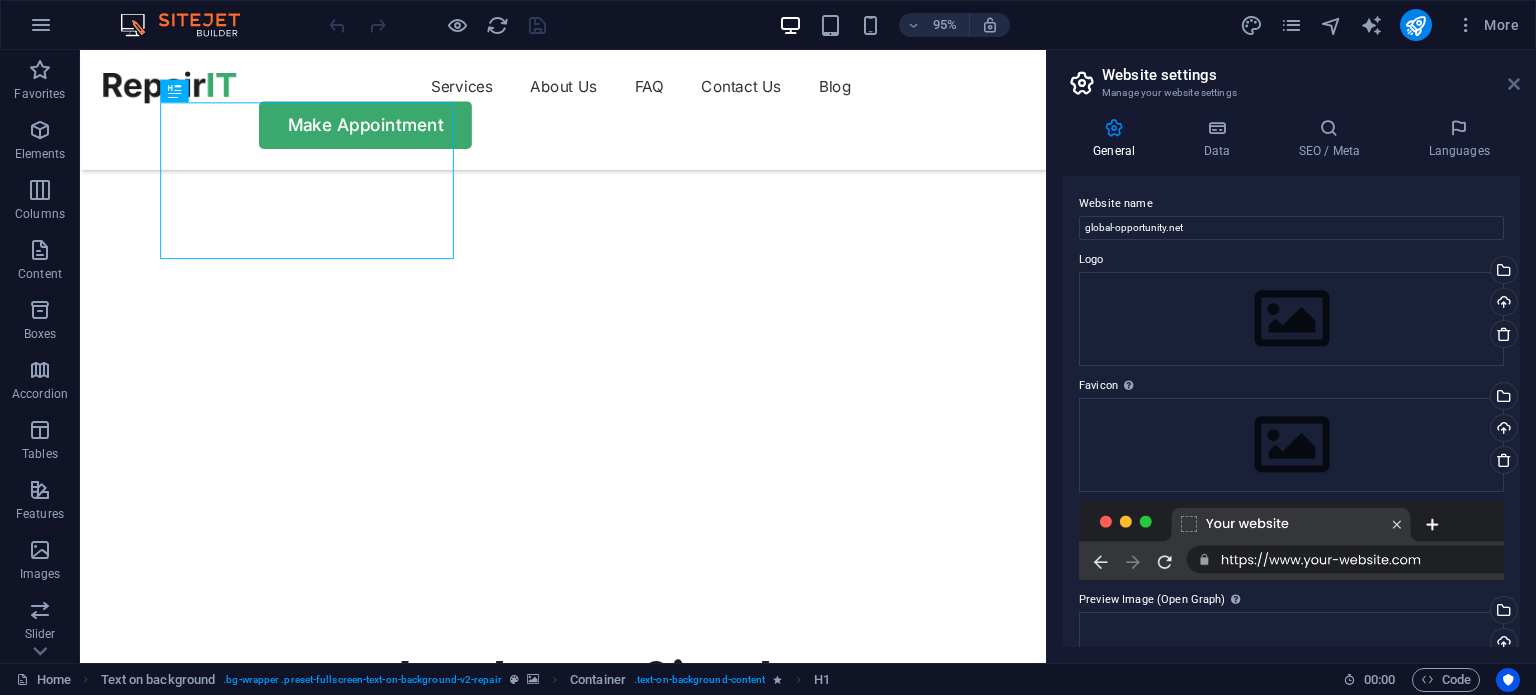 click at bounding box center (1514, 84) 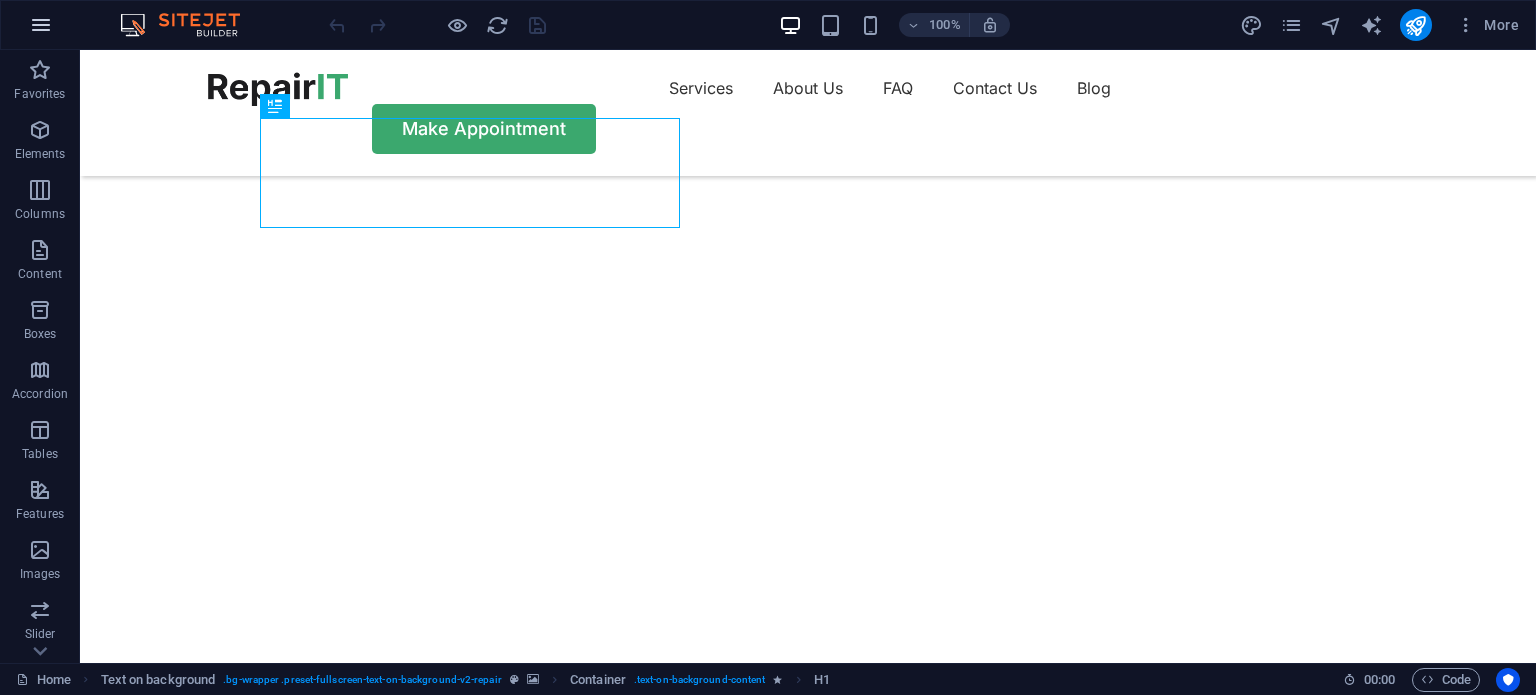 click at bounding box center (41, 25) 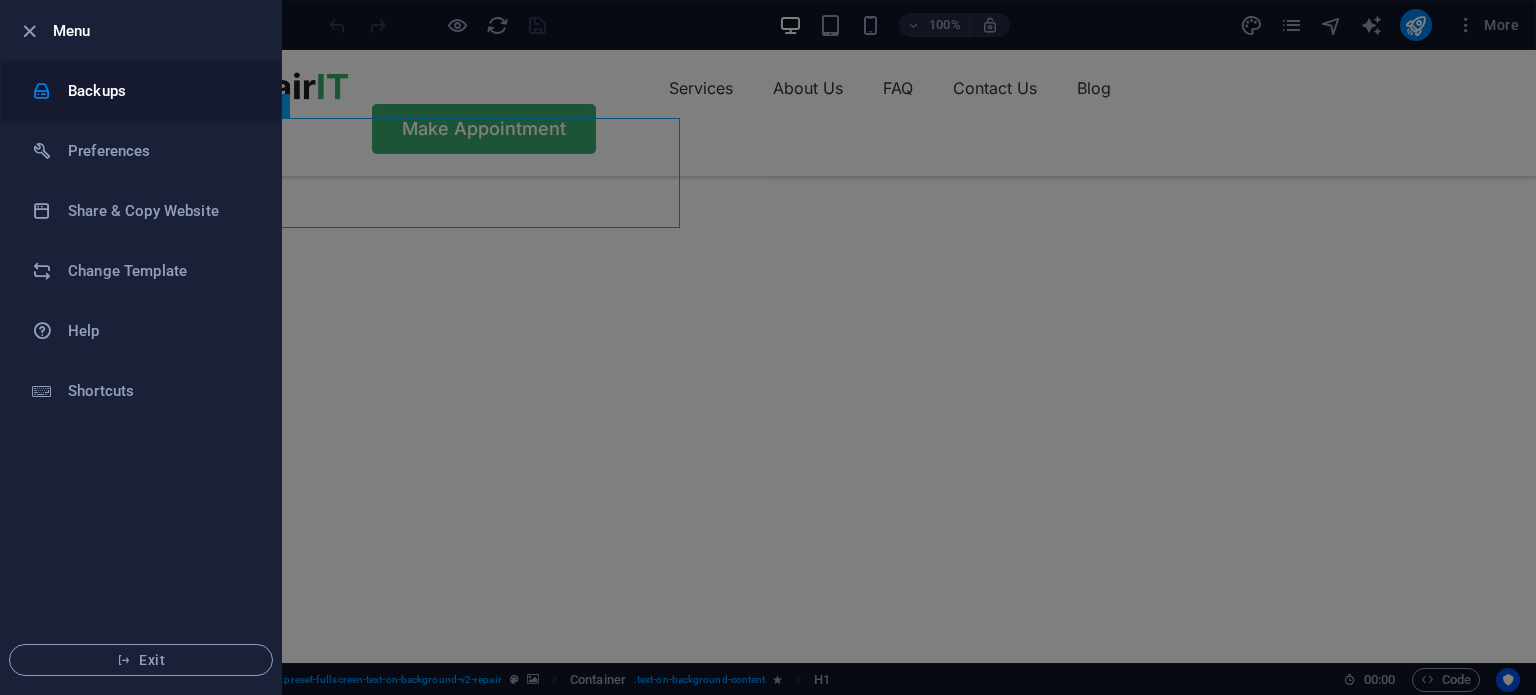 click on "Backups" at bounding box center (160, 91) 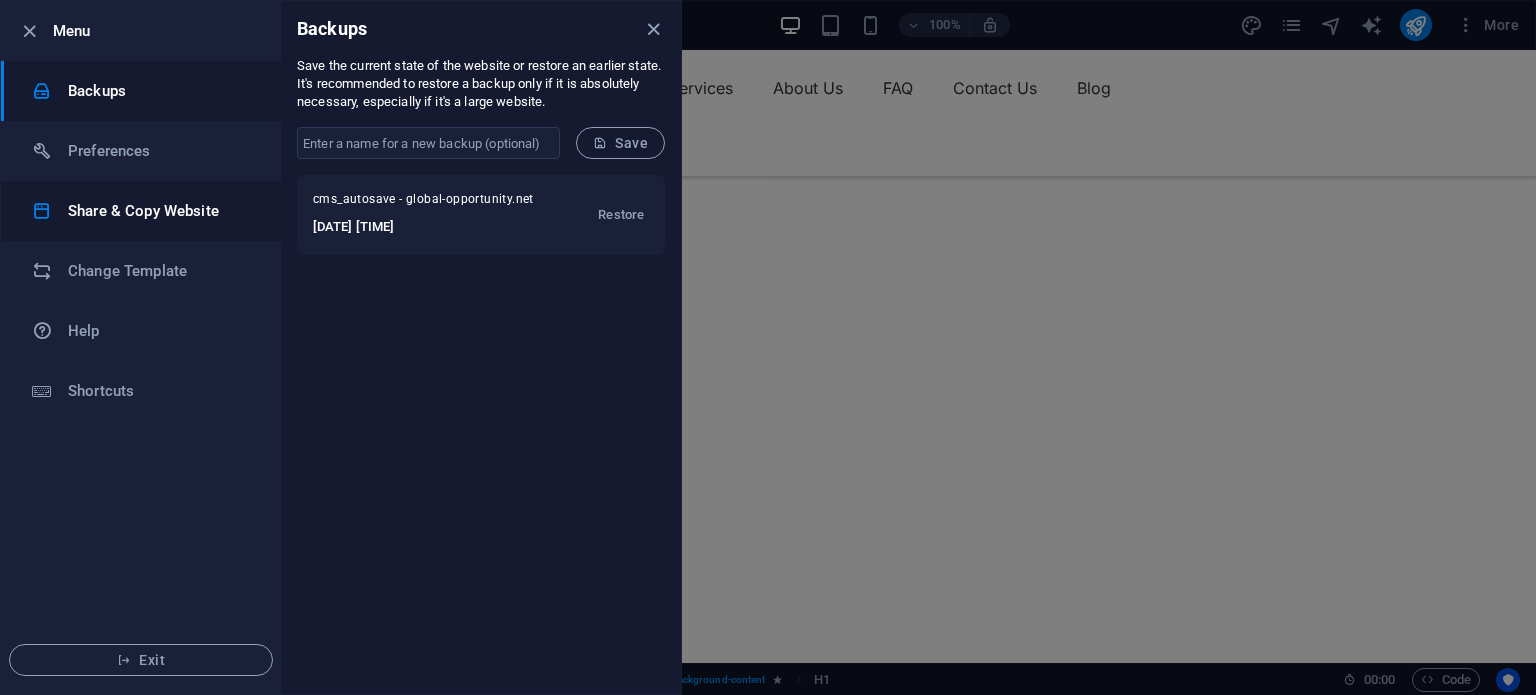 click on "Share & Copy Website" at bounding box center (160, 211) 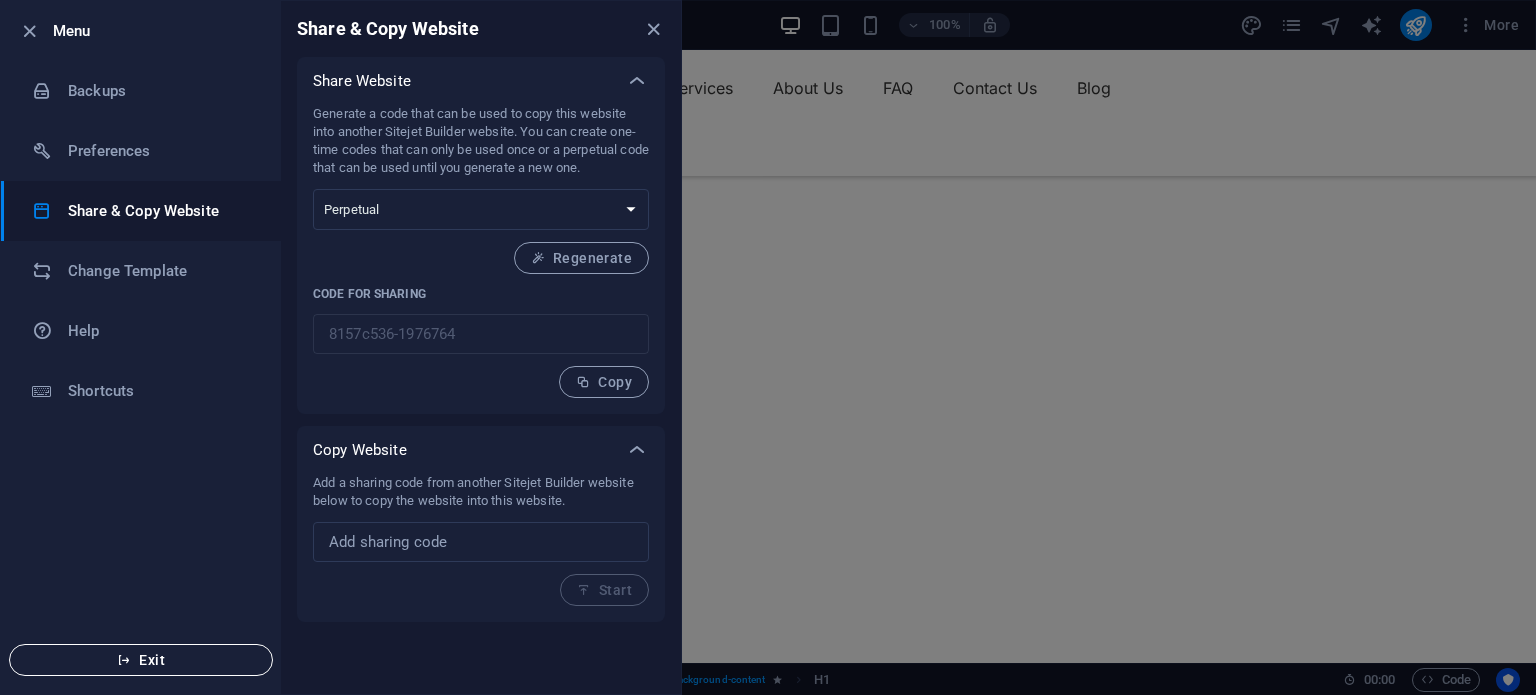 click on "Exit" at bounding box center (141, 660) 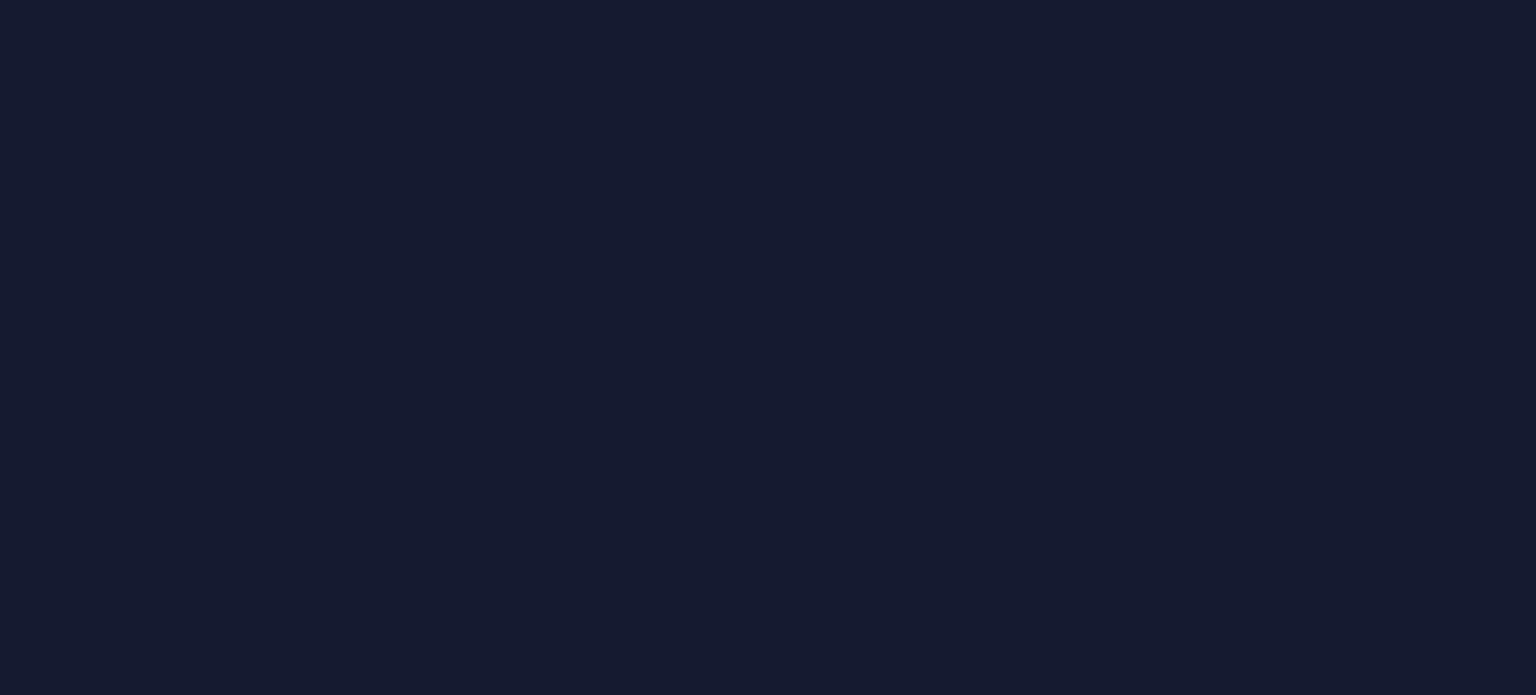 scroll, scrollTop: 0, scrollLeft: 0, axis: both 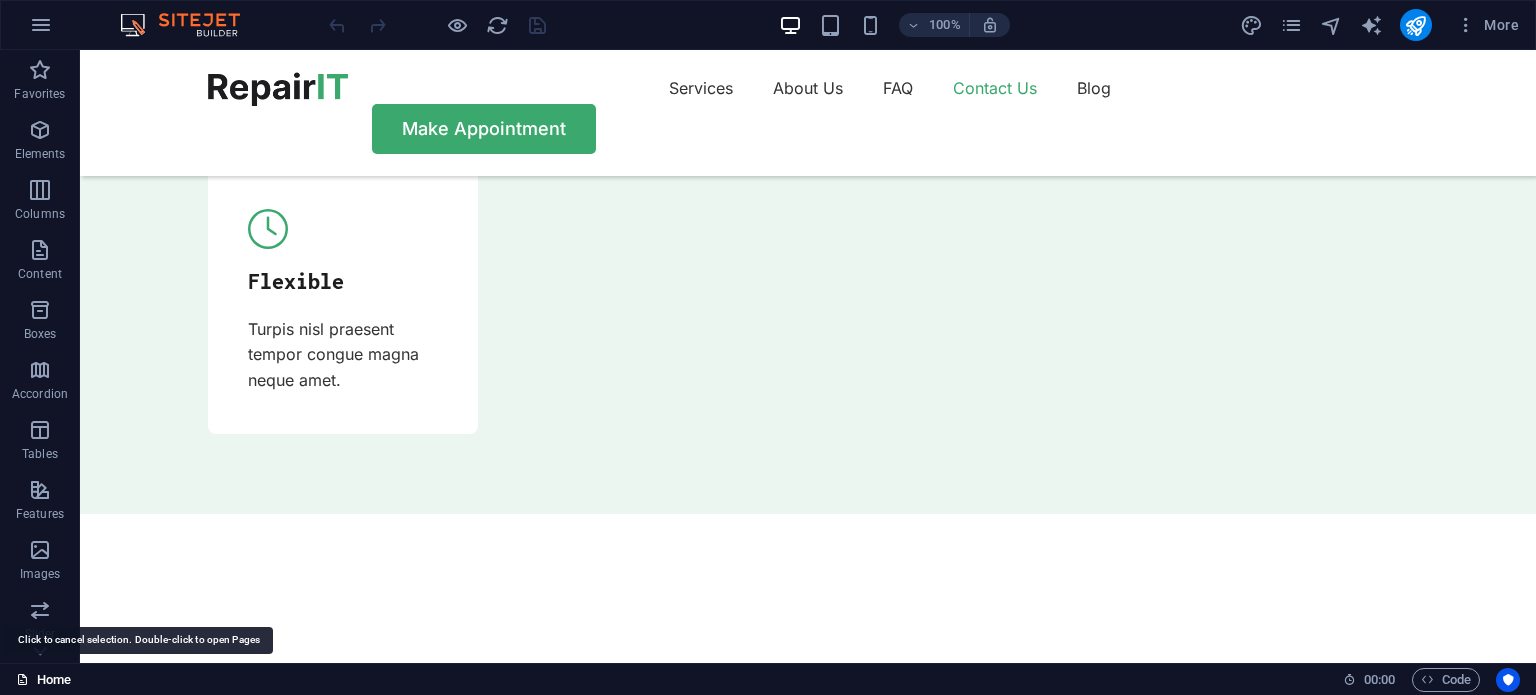 click on "Home" at bounding box center (43, 680) 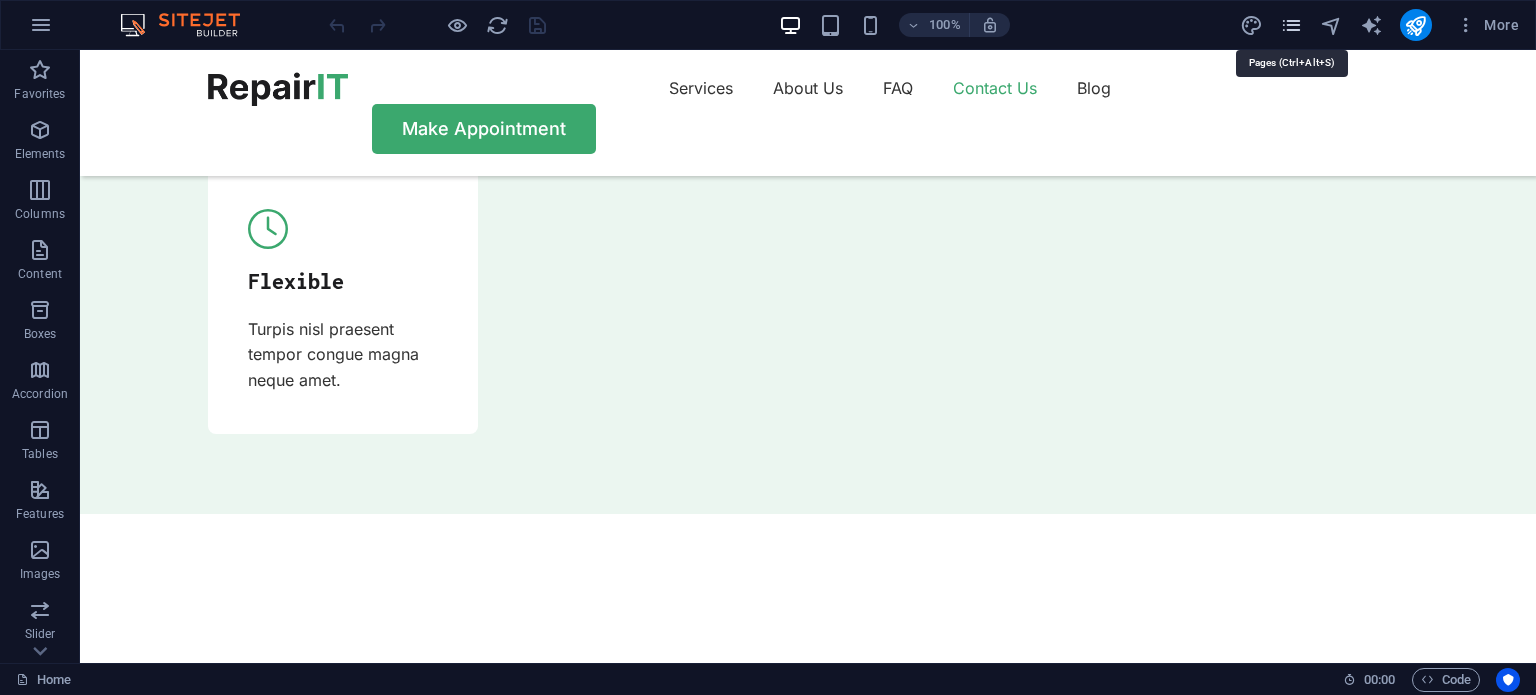 click at bounding box center [1291, 25] 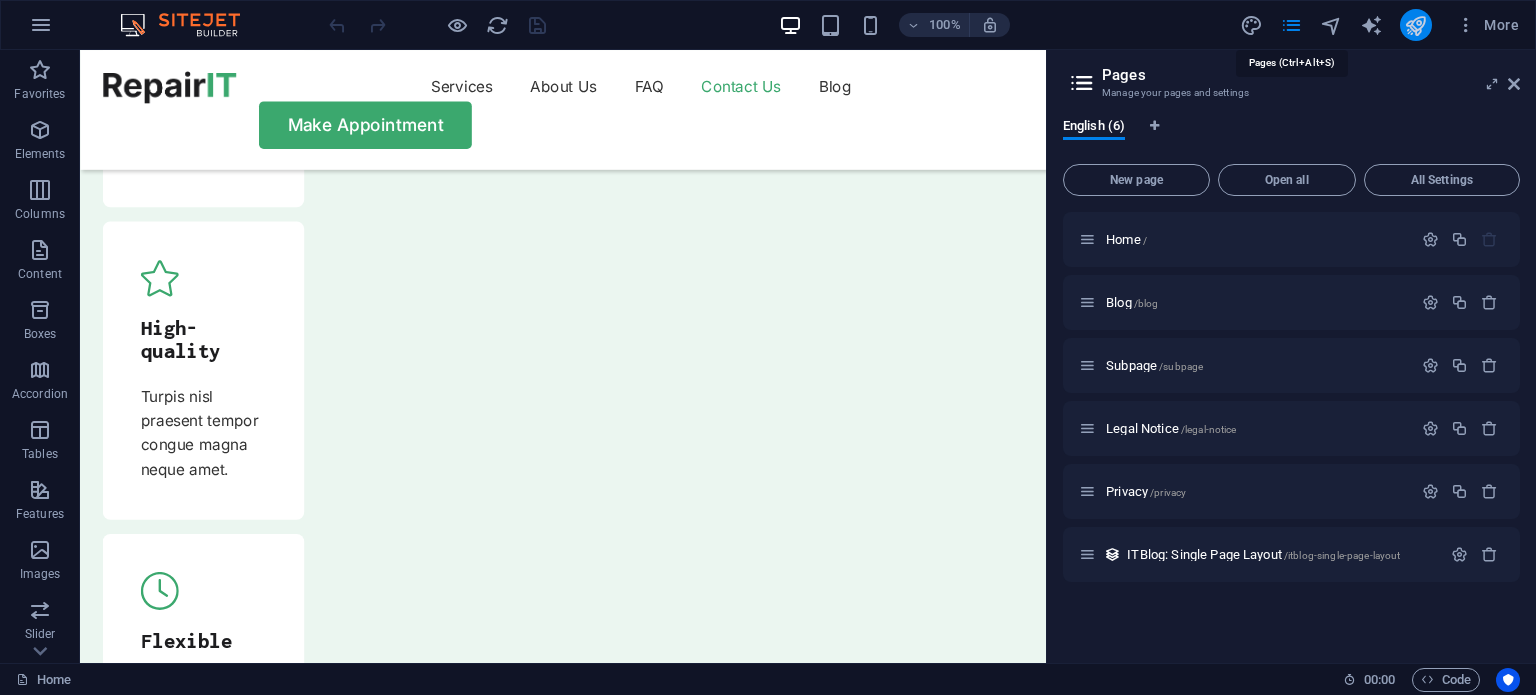 scroll, scrollTop: 7034, scrollLeft: 0, axis: vertical 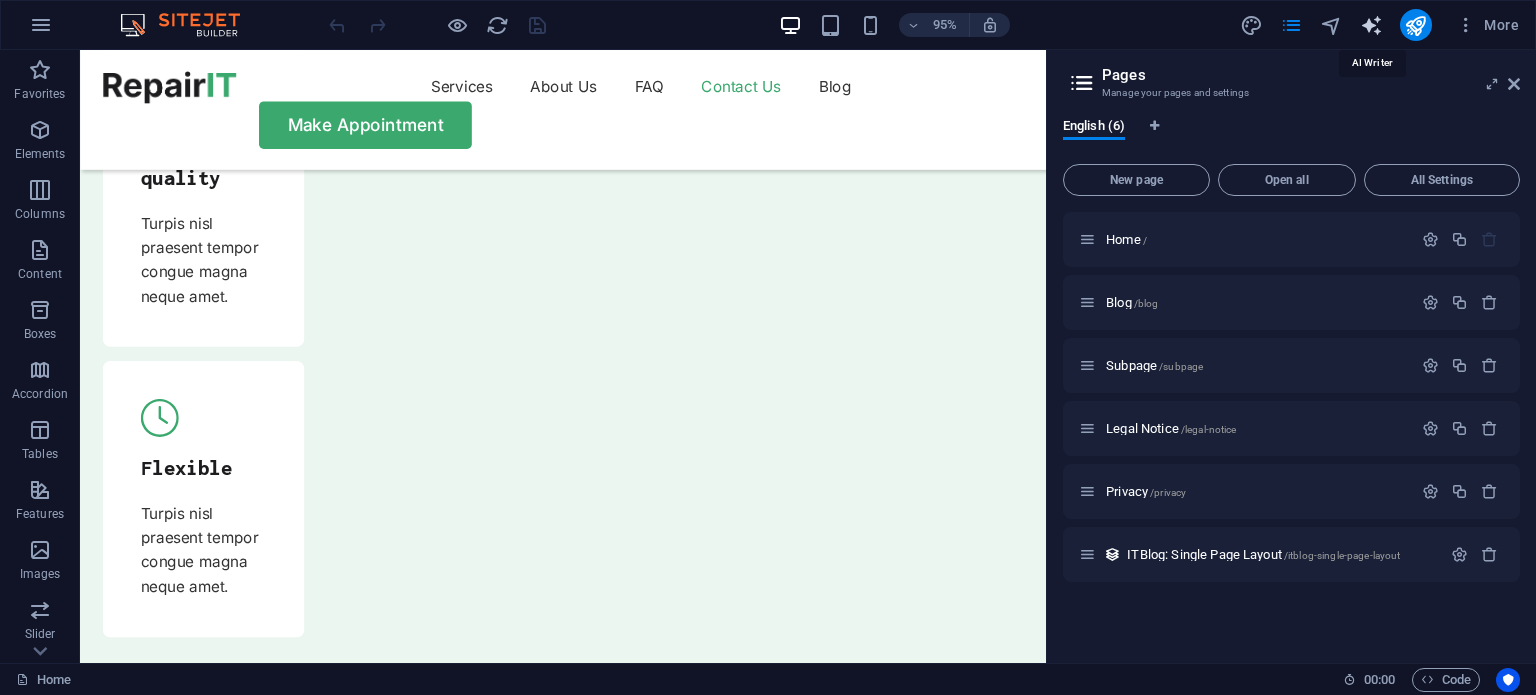 click at bounding box center (1371, 25) 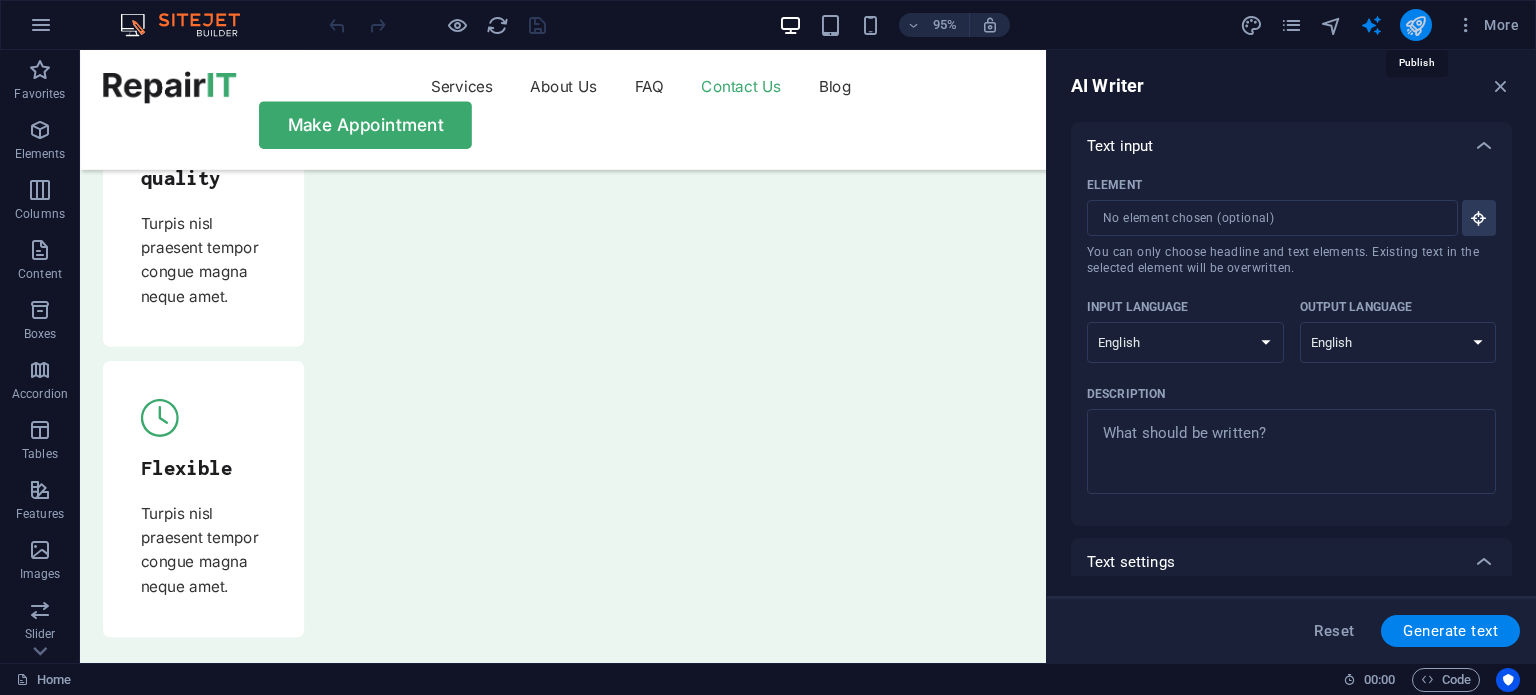 click at bounding box center (1415, 25) 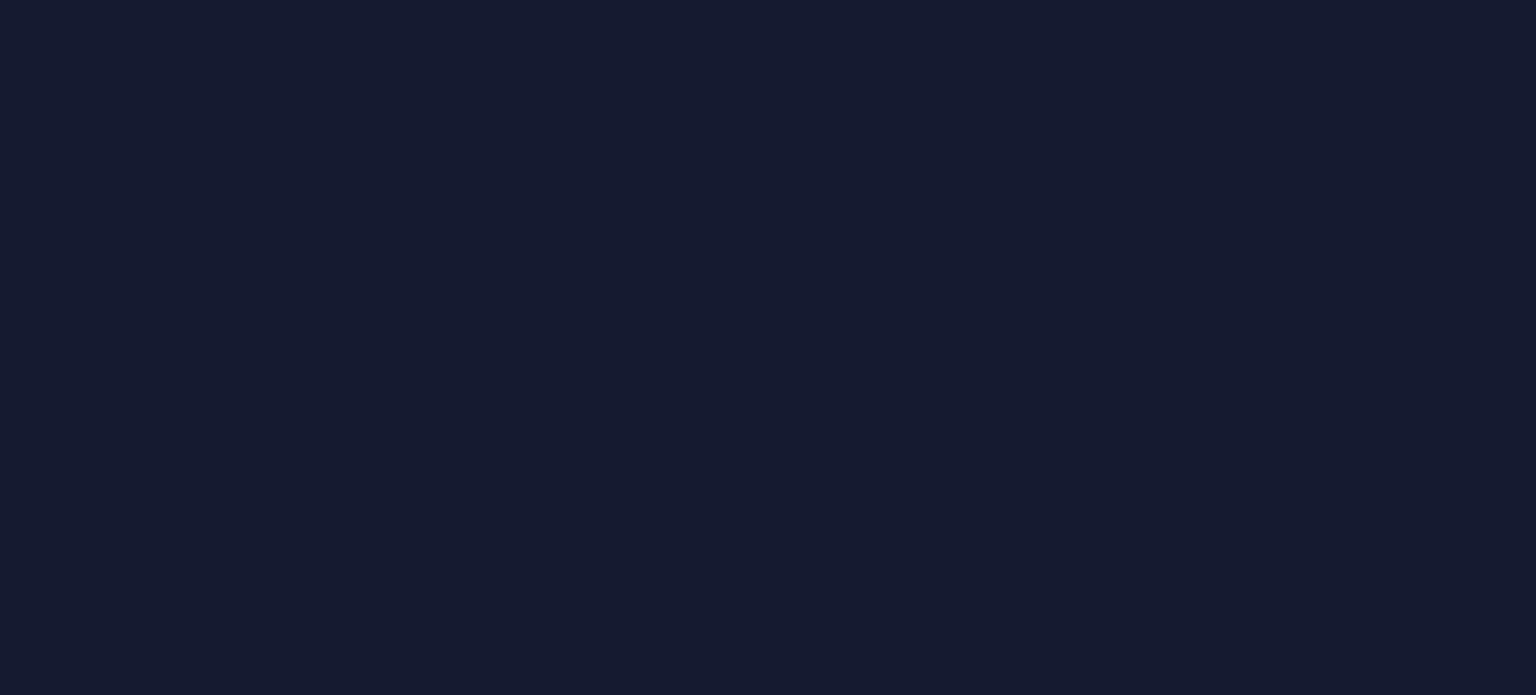 scroll, scrollTop: 0, scrollLeft: 0, axis: both 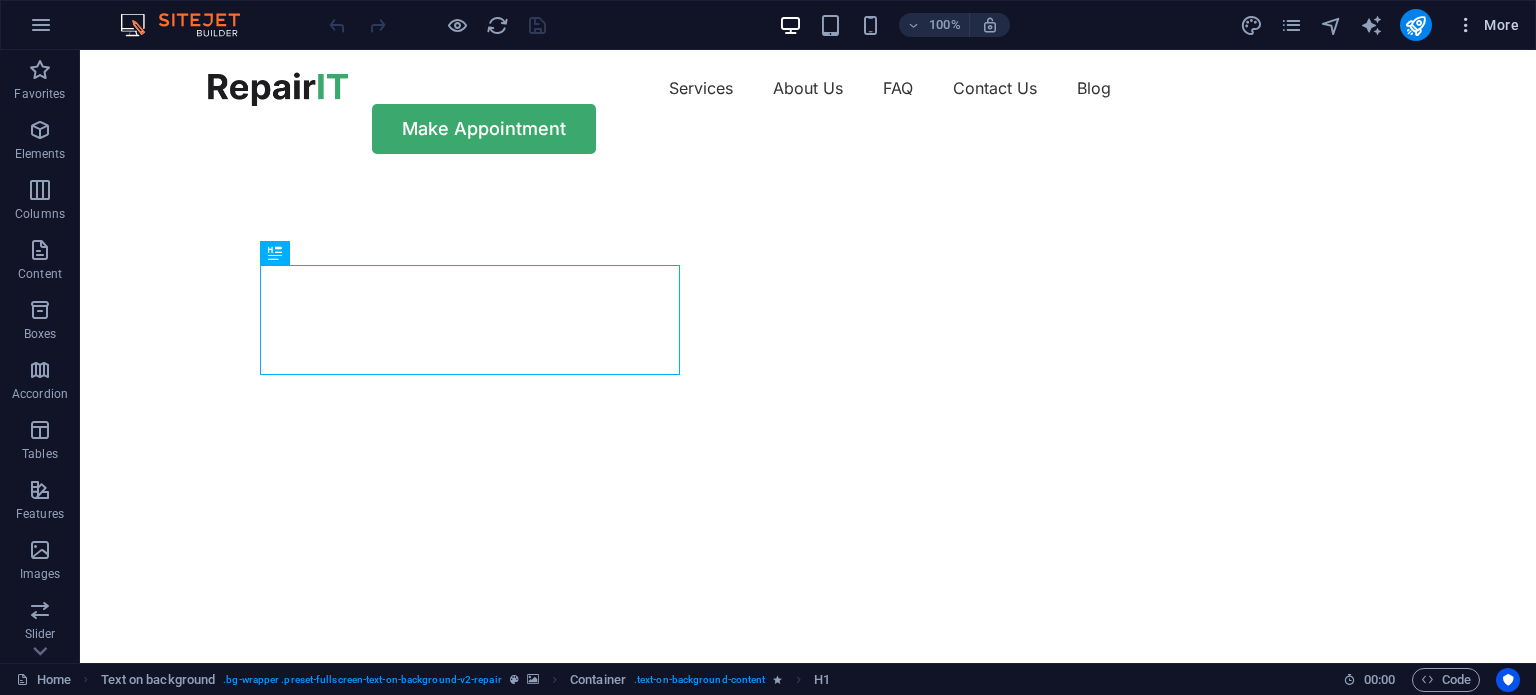 click on "More" at bounding box center [1487, 25] 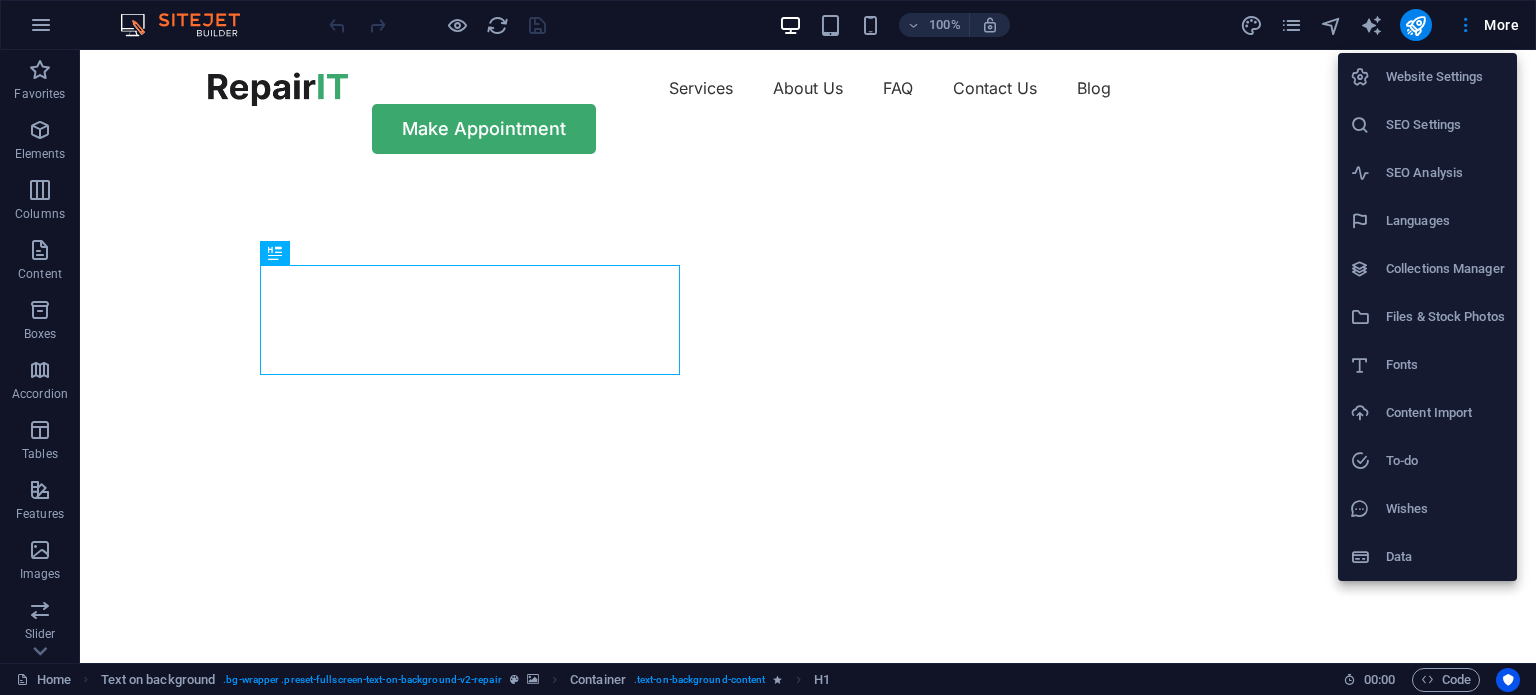 click on "Data" at bounding box center (1445, 557) 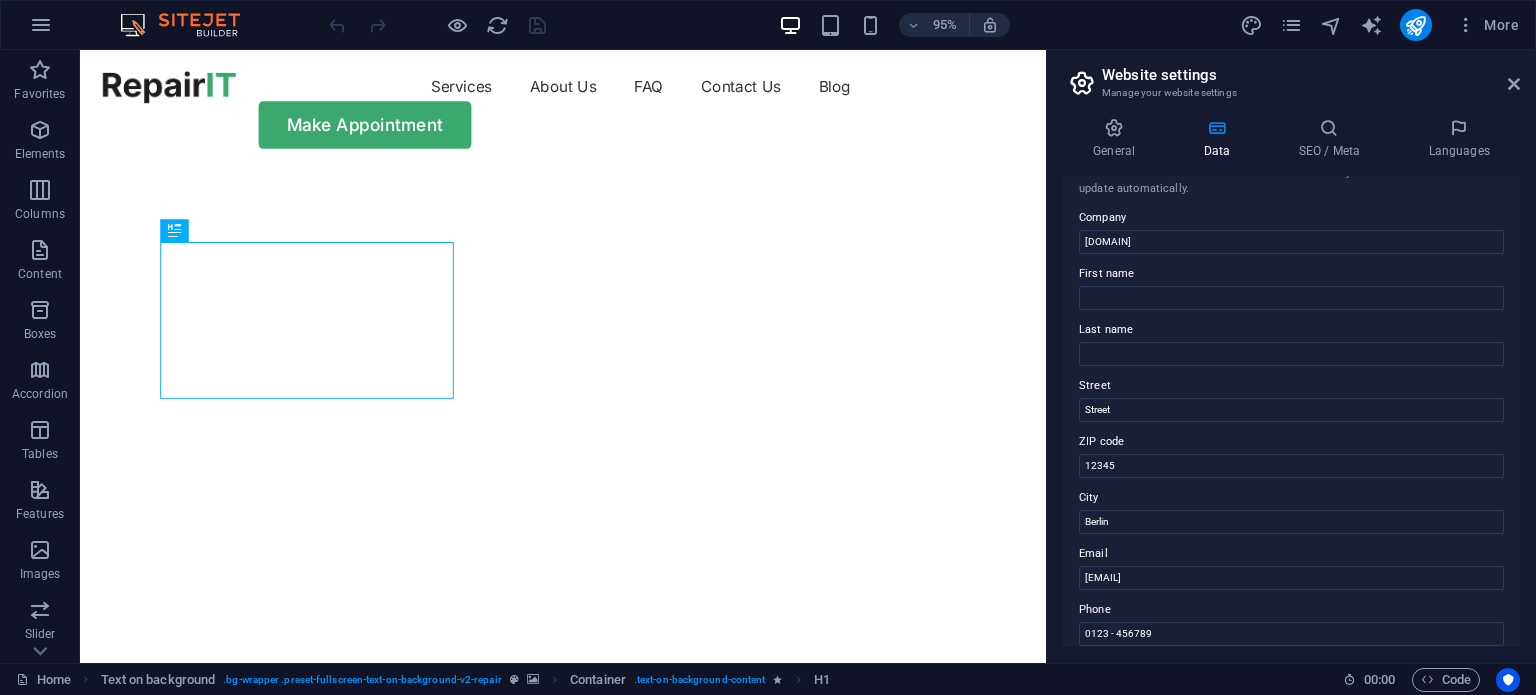 scroll, scrollTop: 0, scrollLeft: 0, axis: both 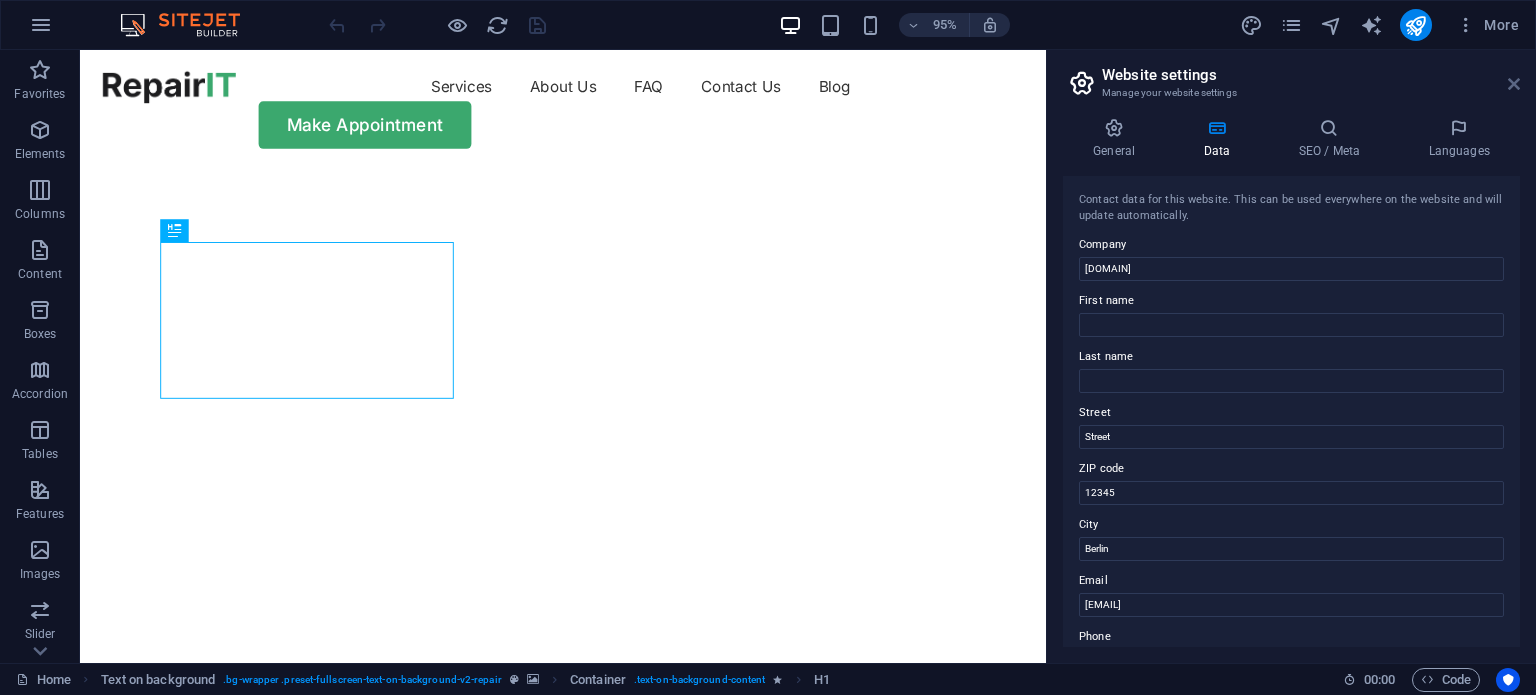 click at bounding box center (1514, 84) 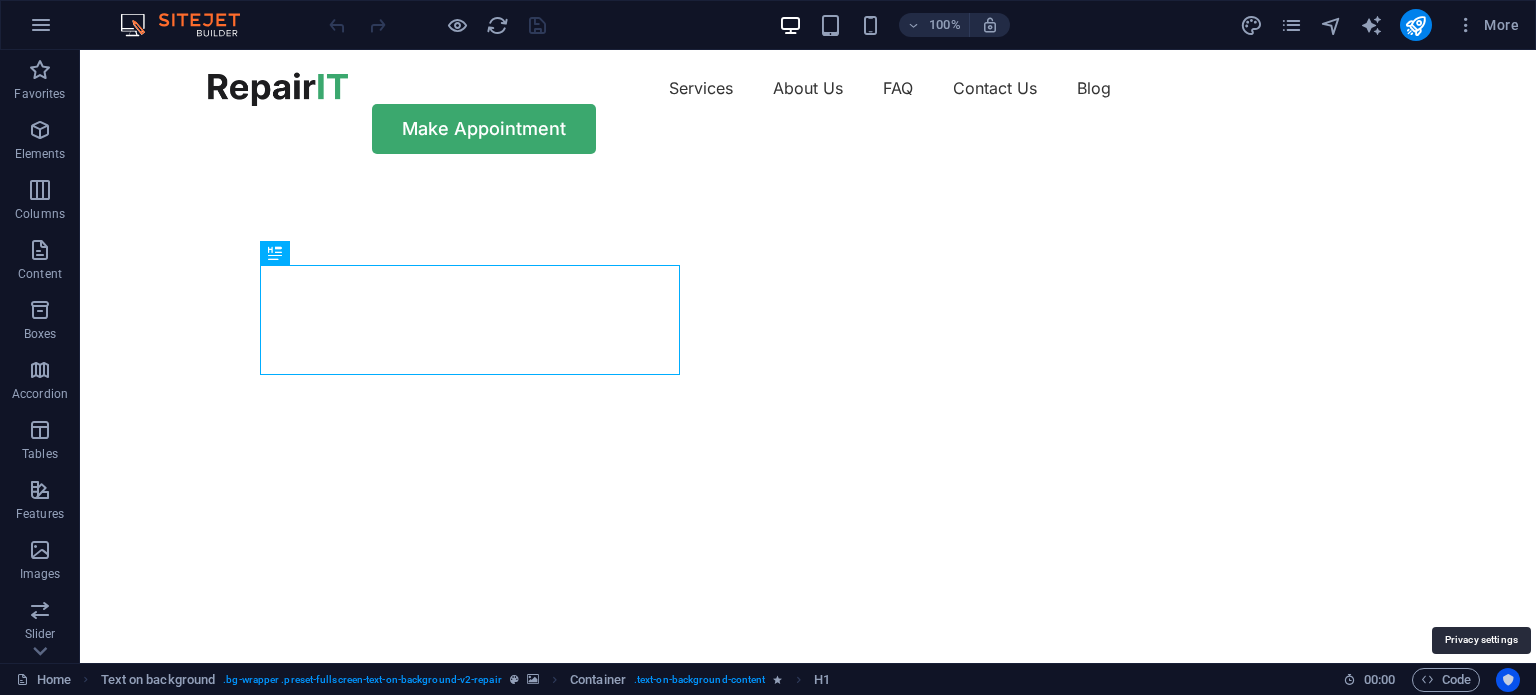click at bounding box center (1508, 680) 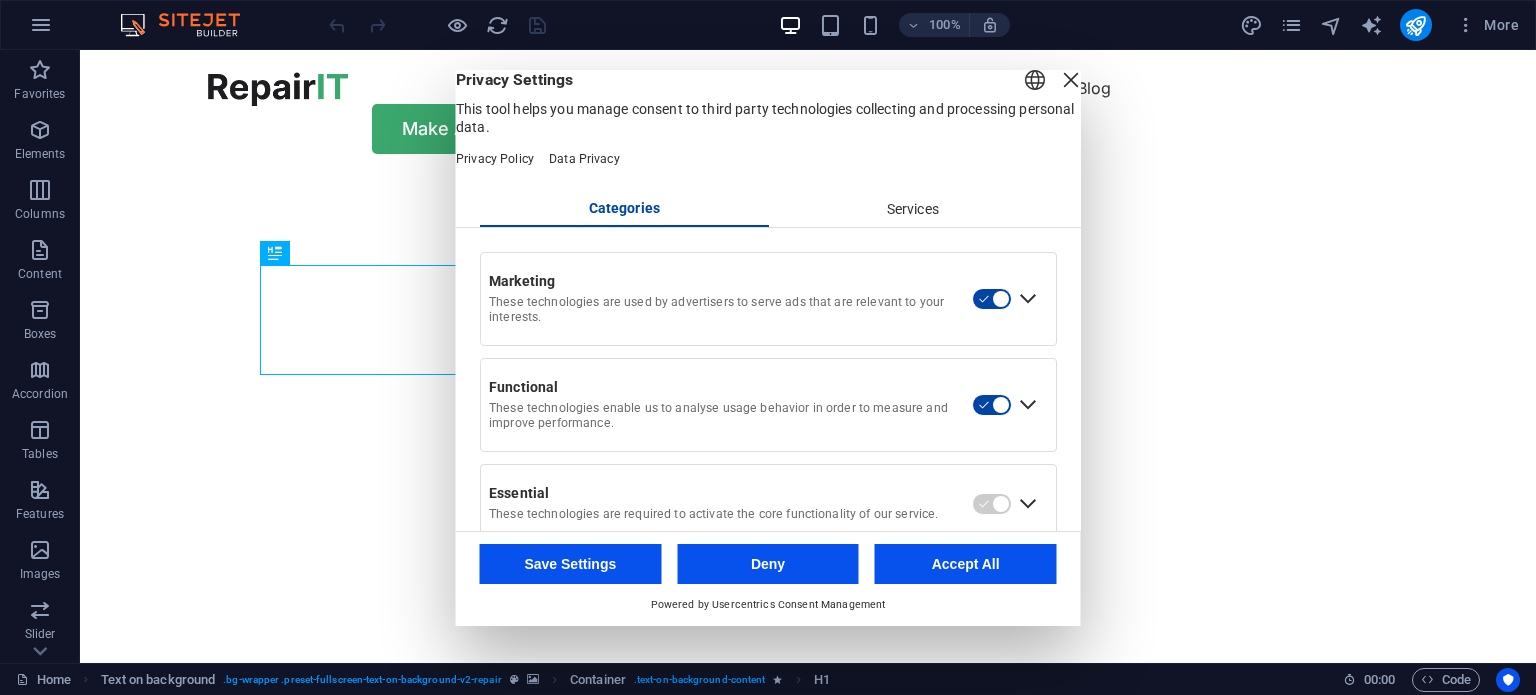 click at bounding box center [1071, 80] 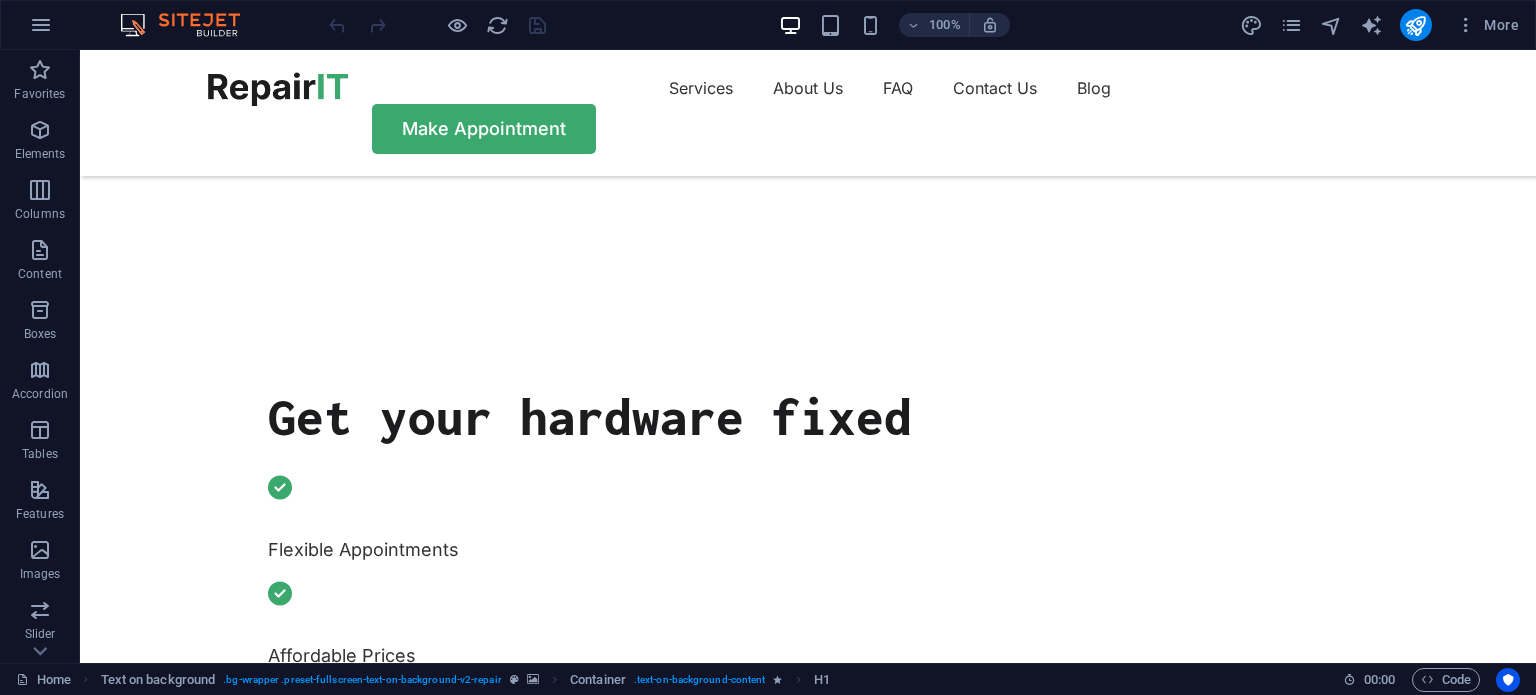 scroll, scrollTop: 400, scrollLeft: 0, axis: vertical 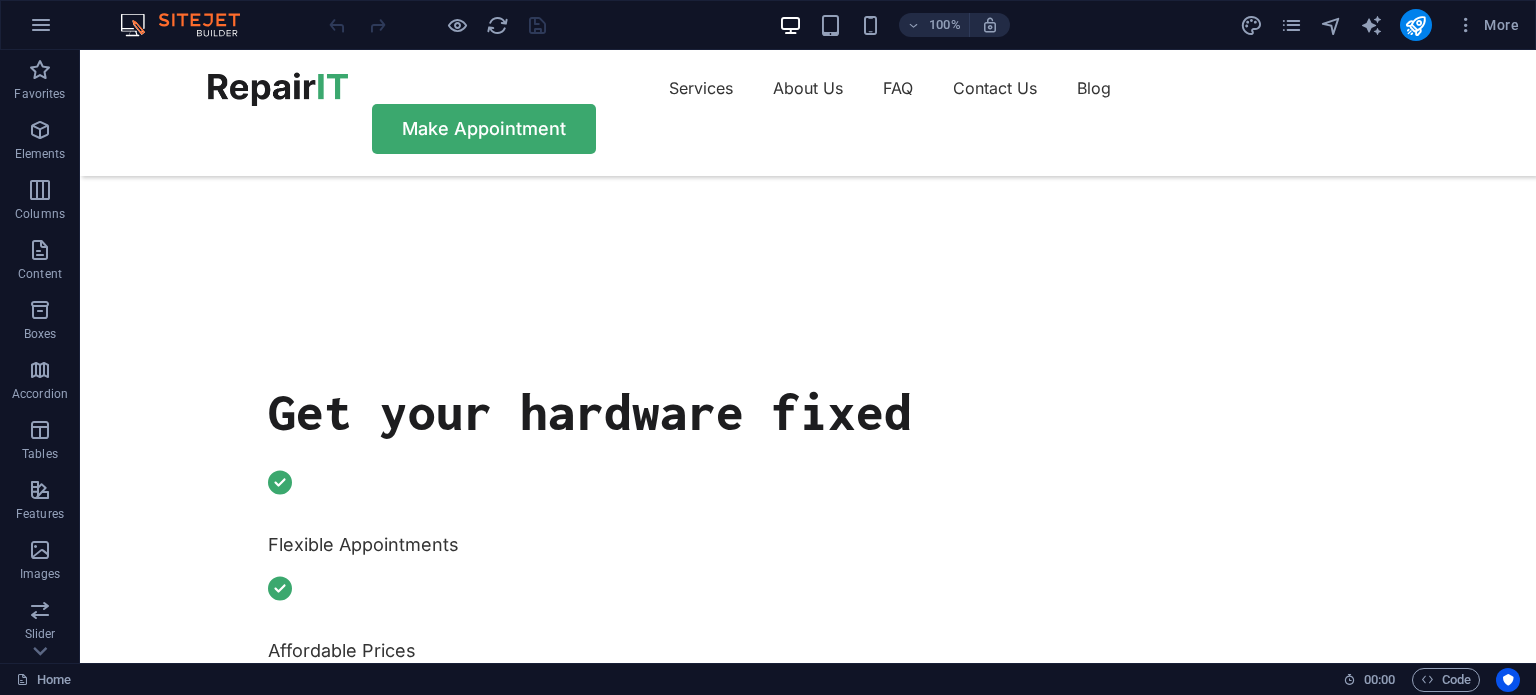 click at bounding box center (190, 25) 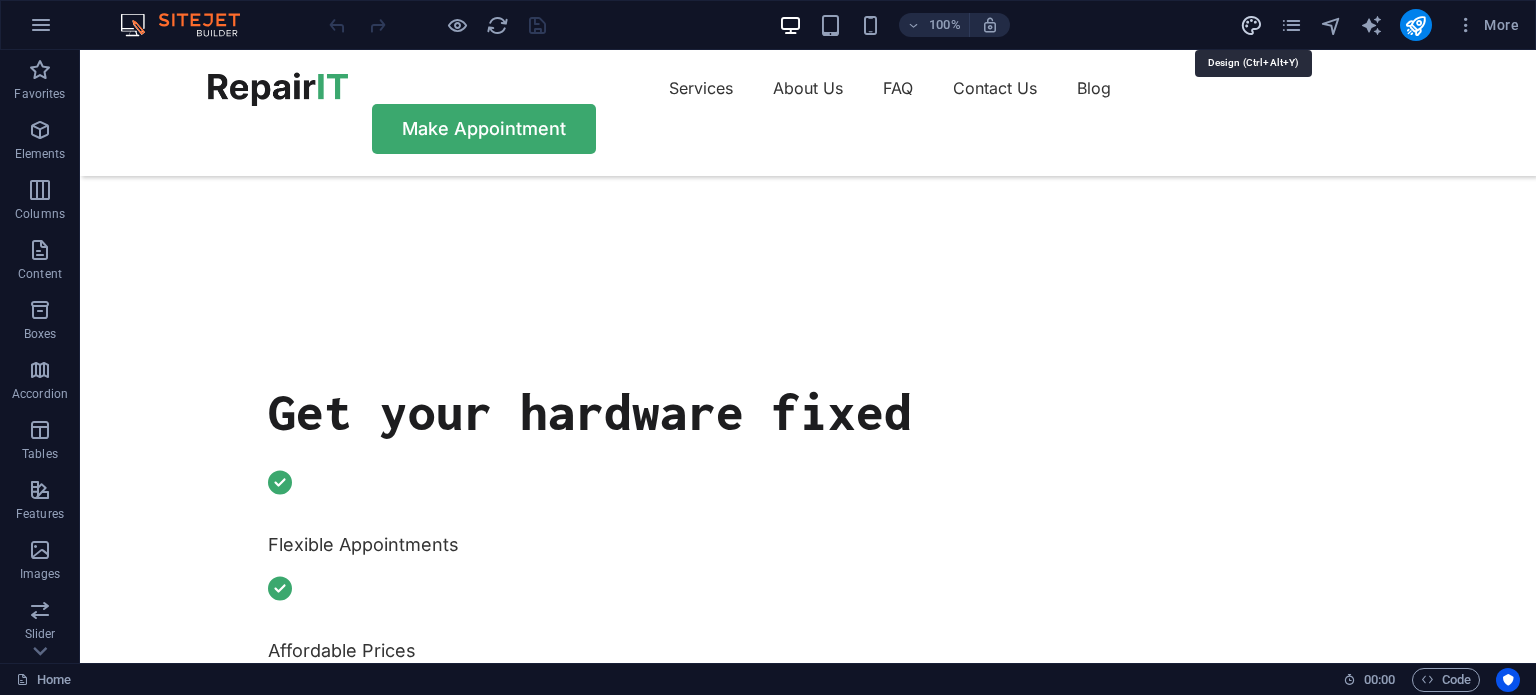 click at bounding box center [1251, 25] 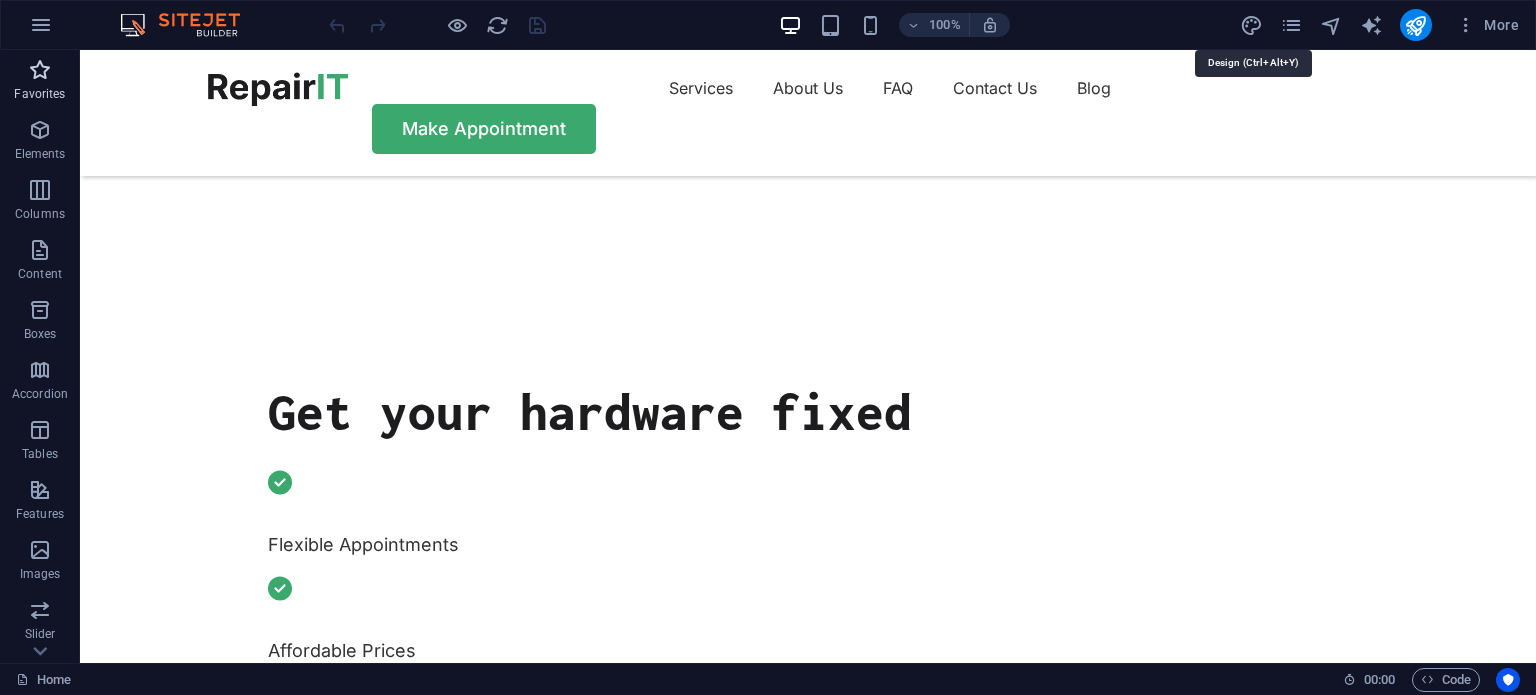 select on "px" 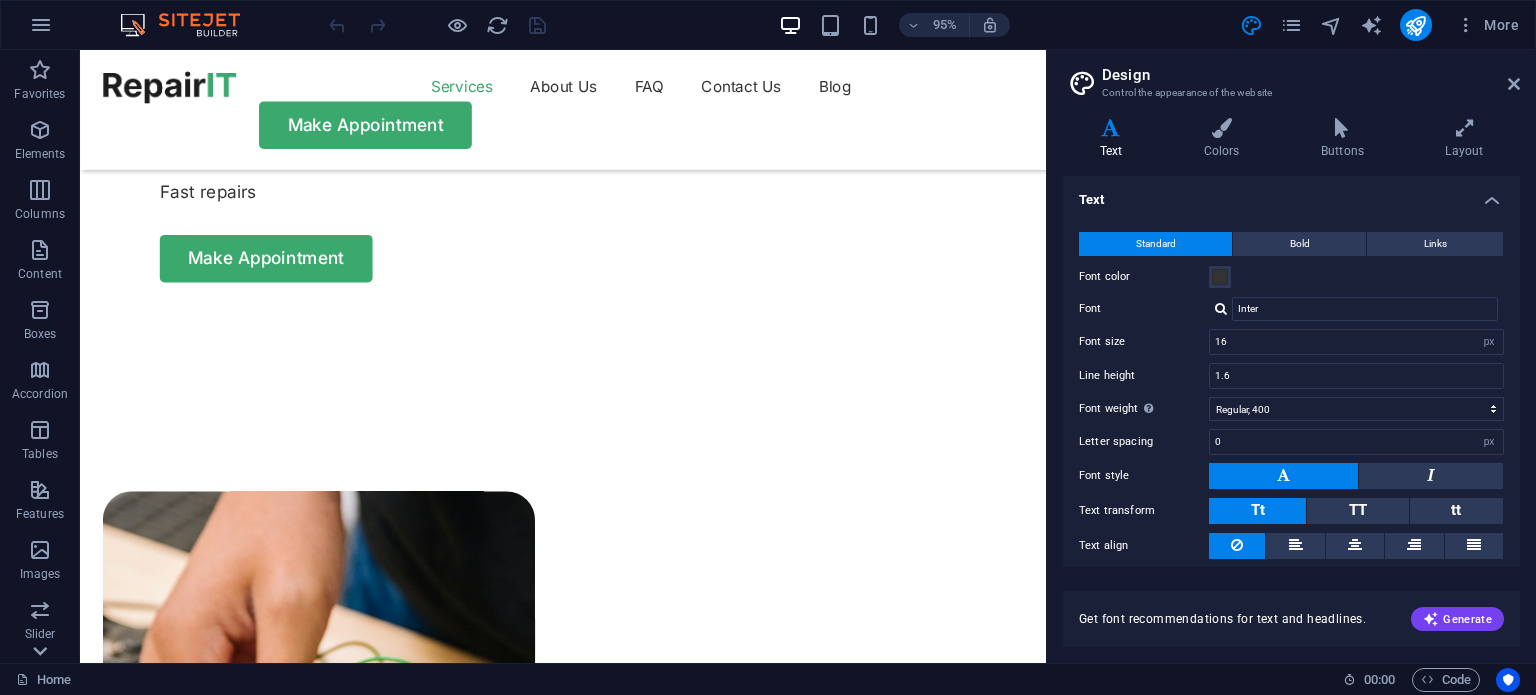 scroll, scrollTop: 1100, scrollLeft: 0, axis: vertical 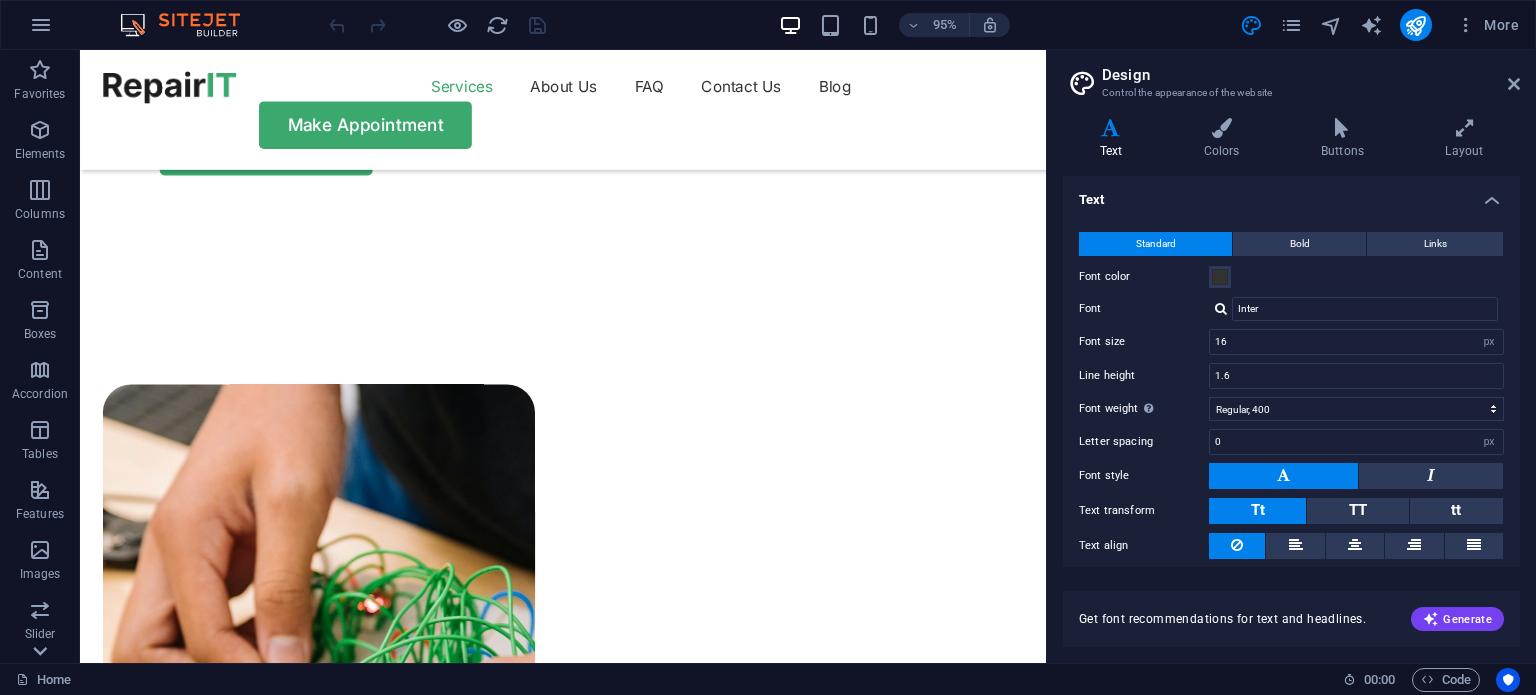 click 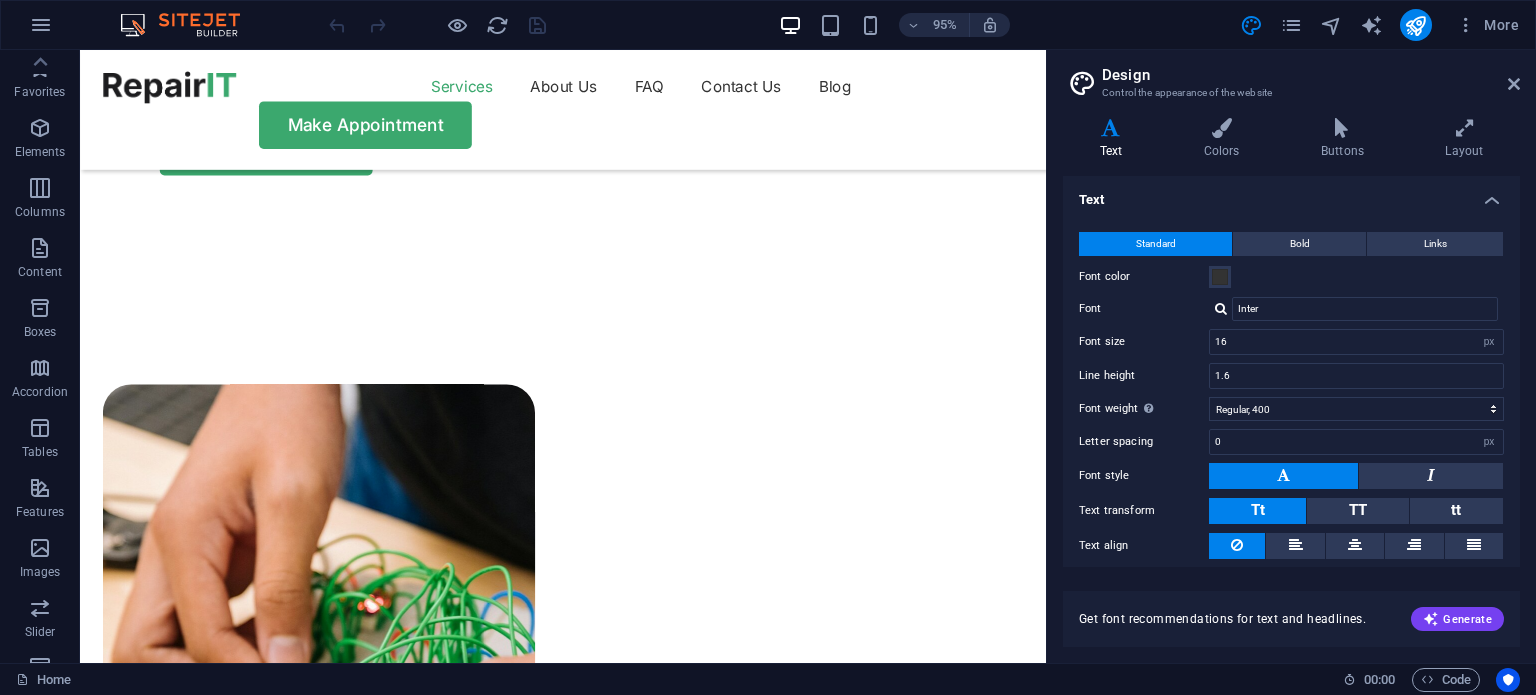 scroll, scrollTop: 0, scrollLeft: 0, axis: both 